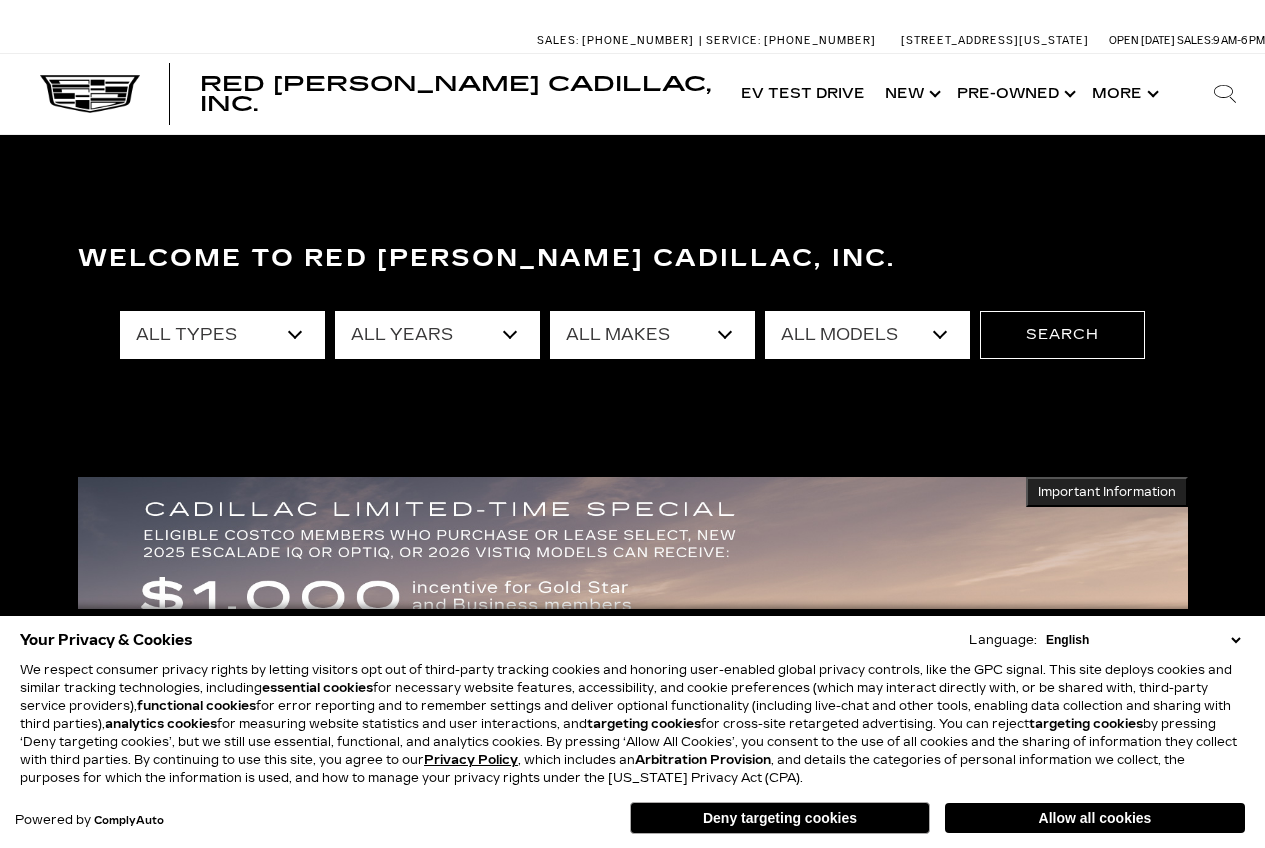 scroll, scrollTop: 0, scrollLeft: 0, axis: both 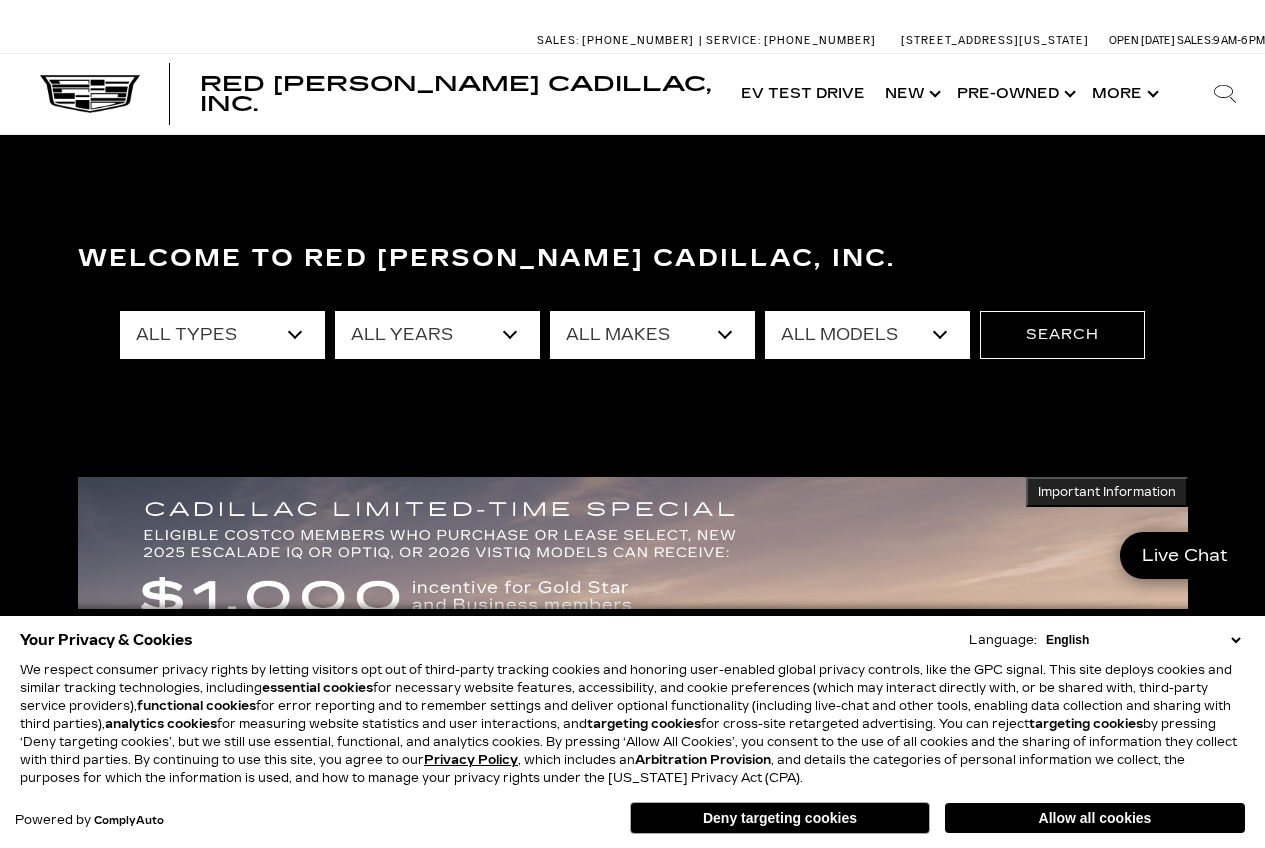 drag, startPoint x: 1025, startPoint y: 817, endPoint x: 516, endPoint y: 446, distance: 629.8587 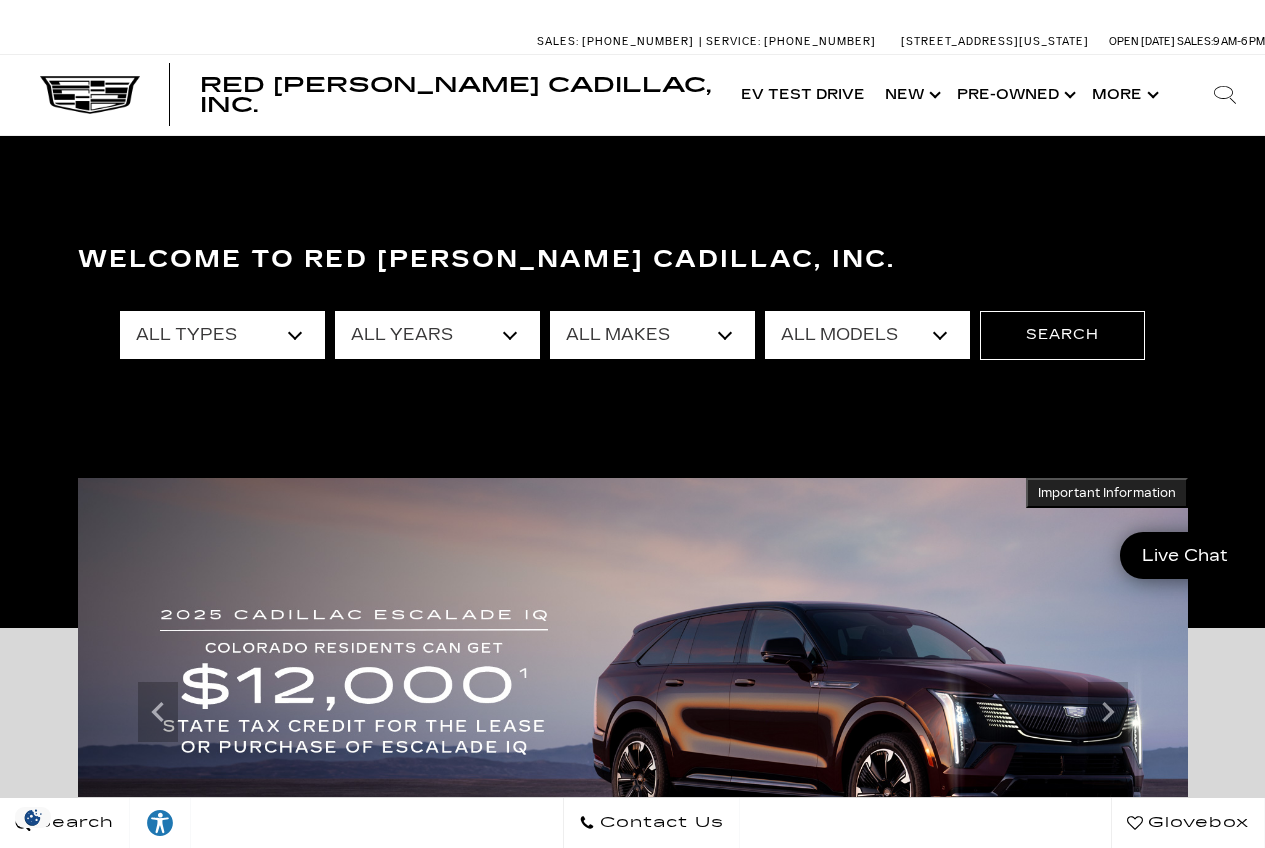scroll, scrollTop: 0, scrollLeft: 0, axis: both 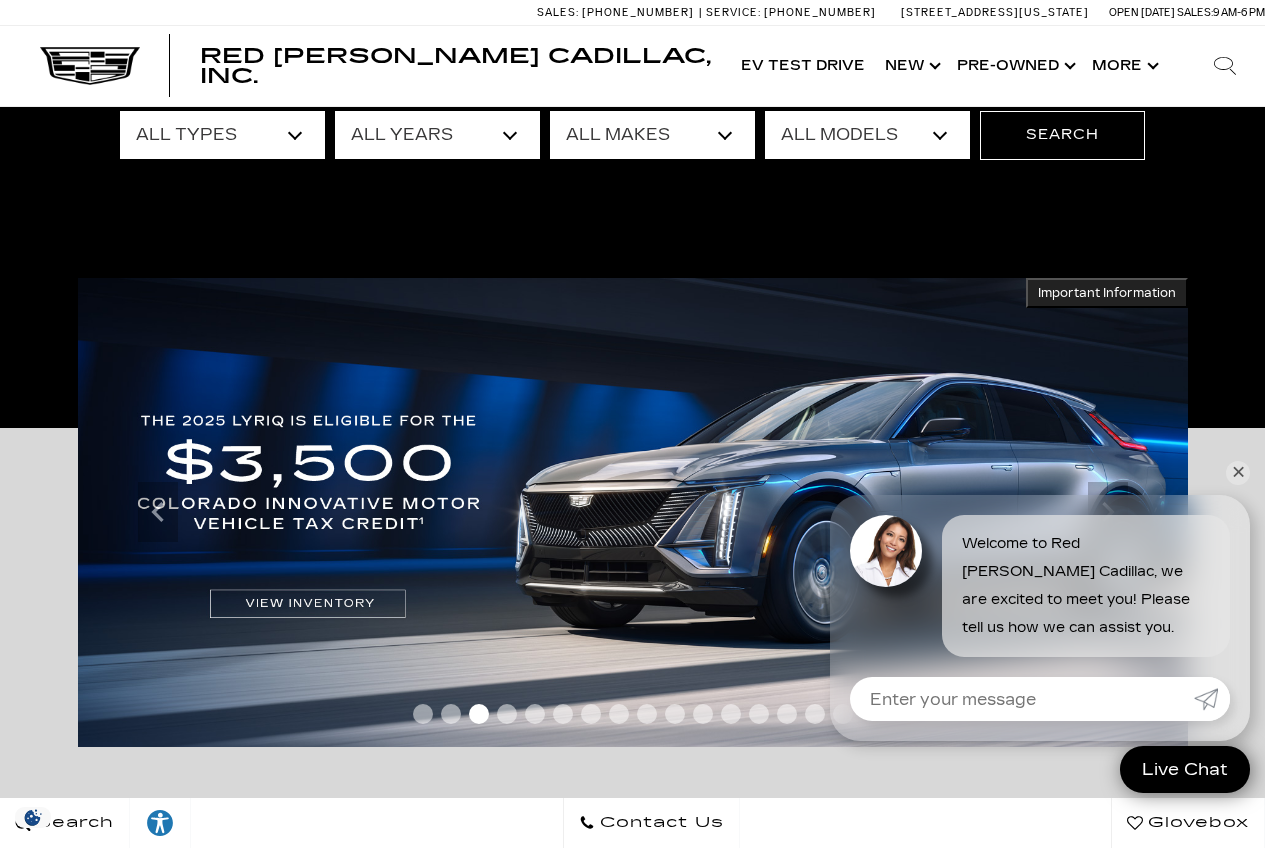 click on "✕" at bounding box center [1238, 473] 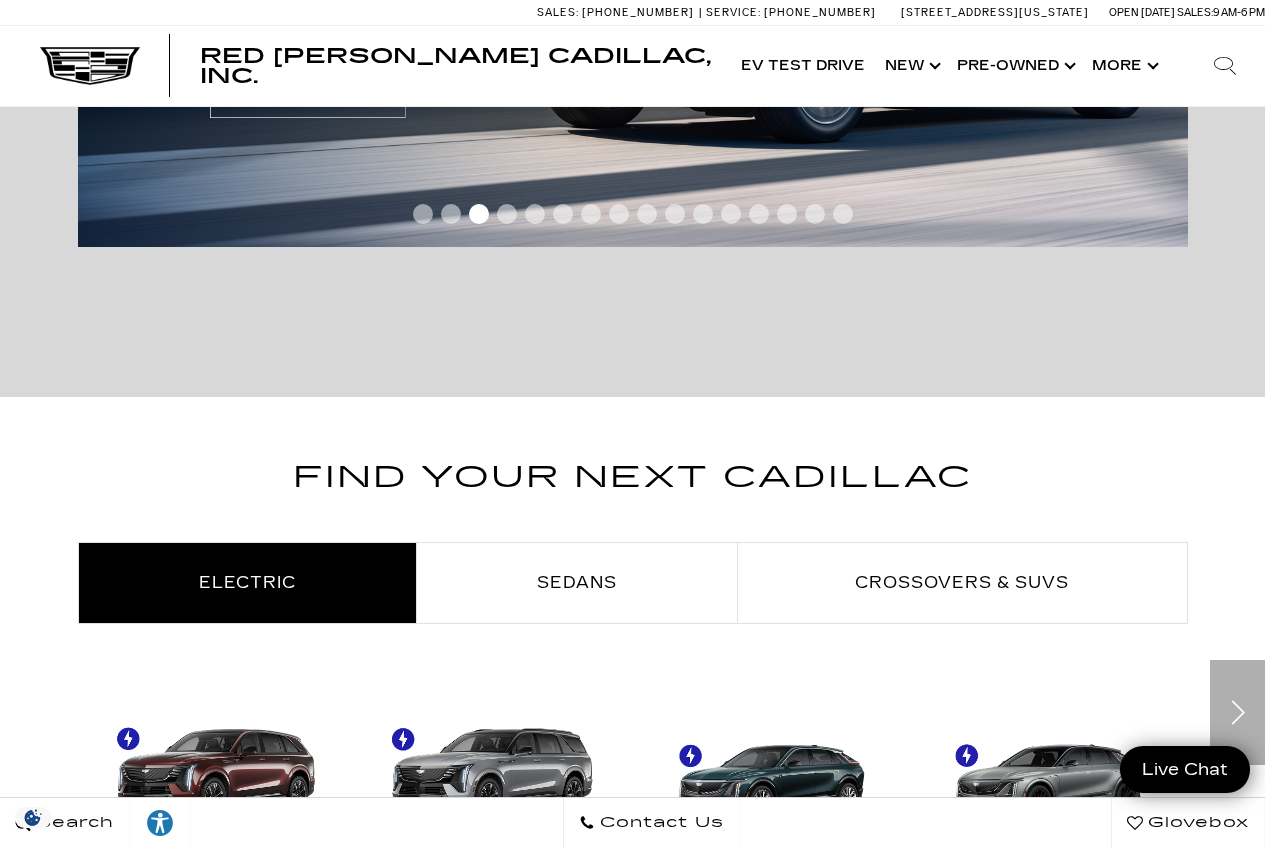 scroll, scrollTop: 1200, scrollLeft: 0, axis: vertical 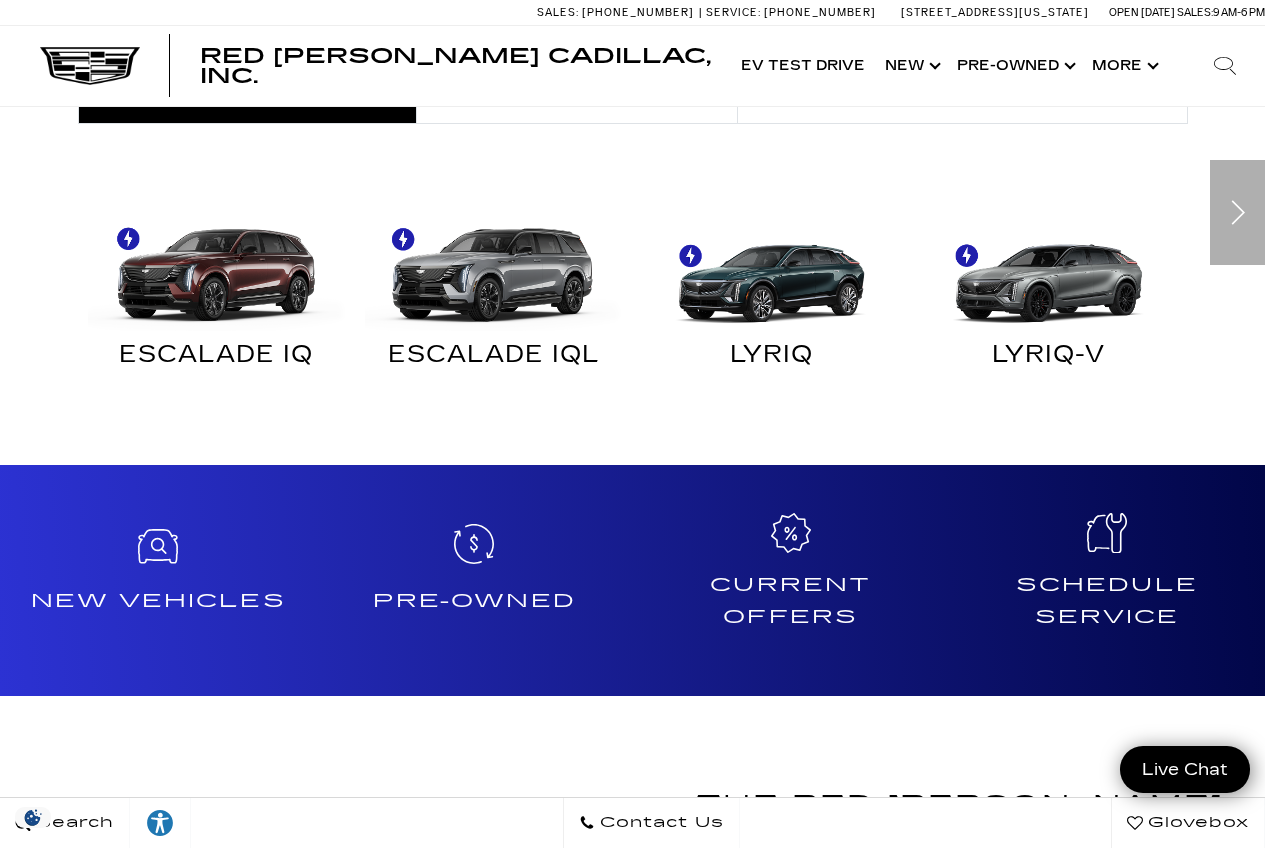 click at bounding box center (474, 549) 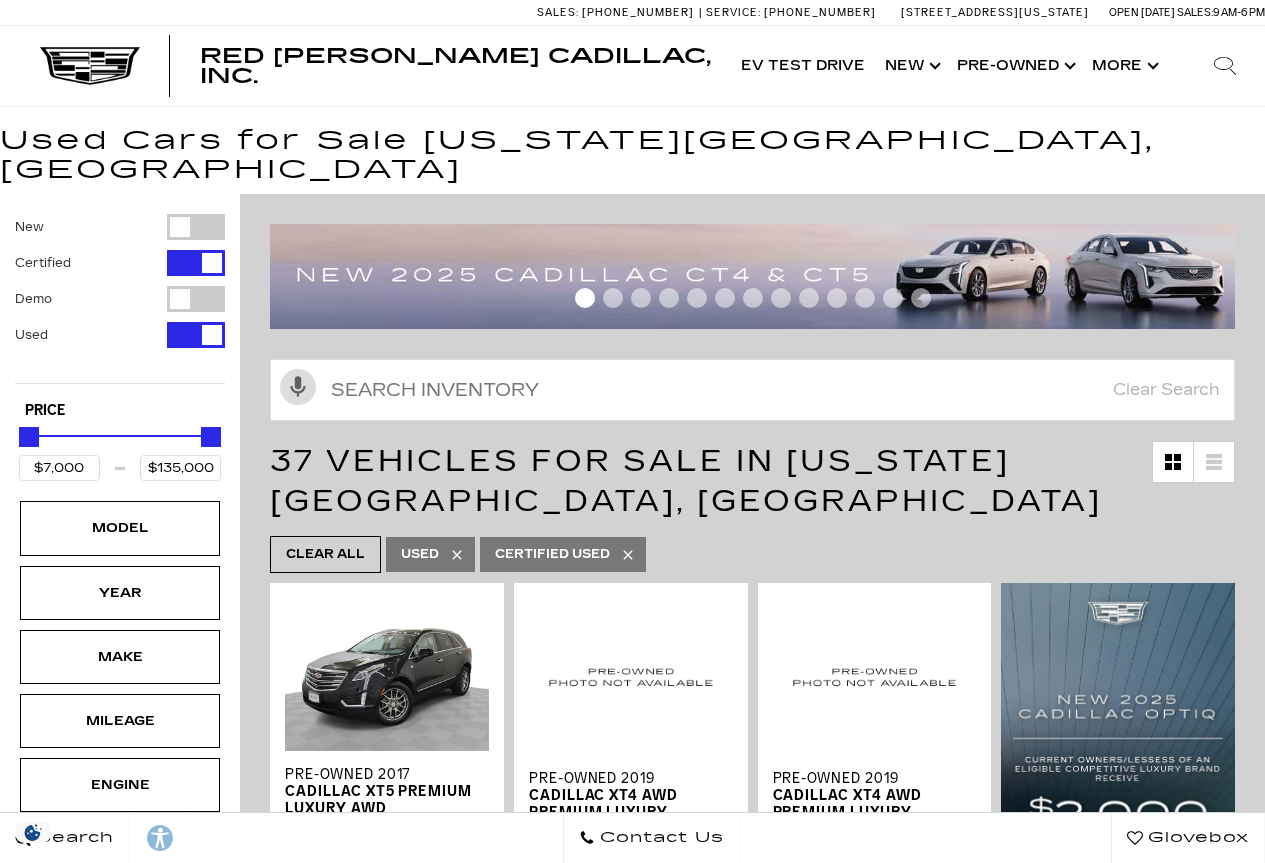 scroll, scrollTop: 0, scrollLeft: 0, axis: both 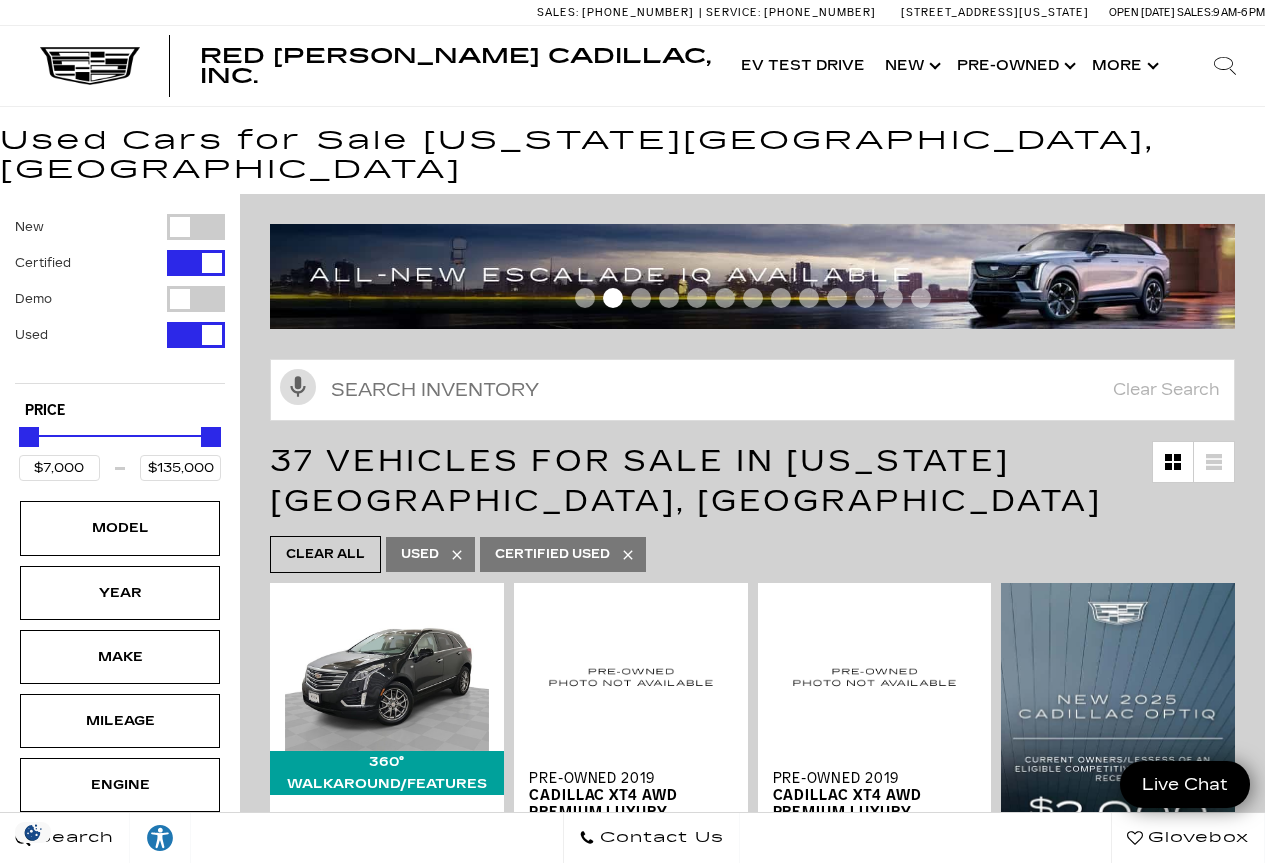 click 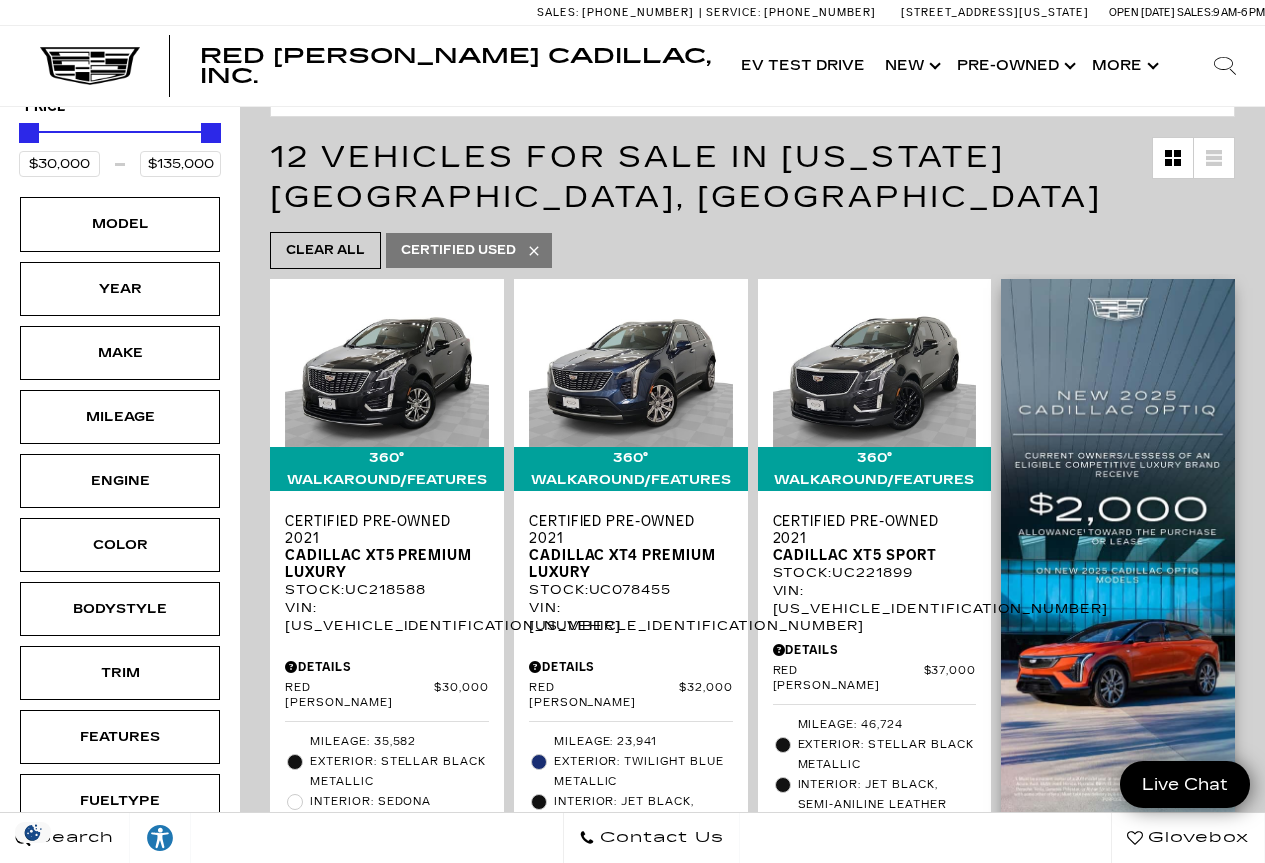 scroll, scrollTop: 200, scrollLeft: 0, axis: vertical 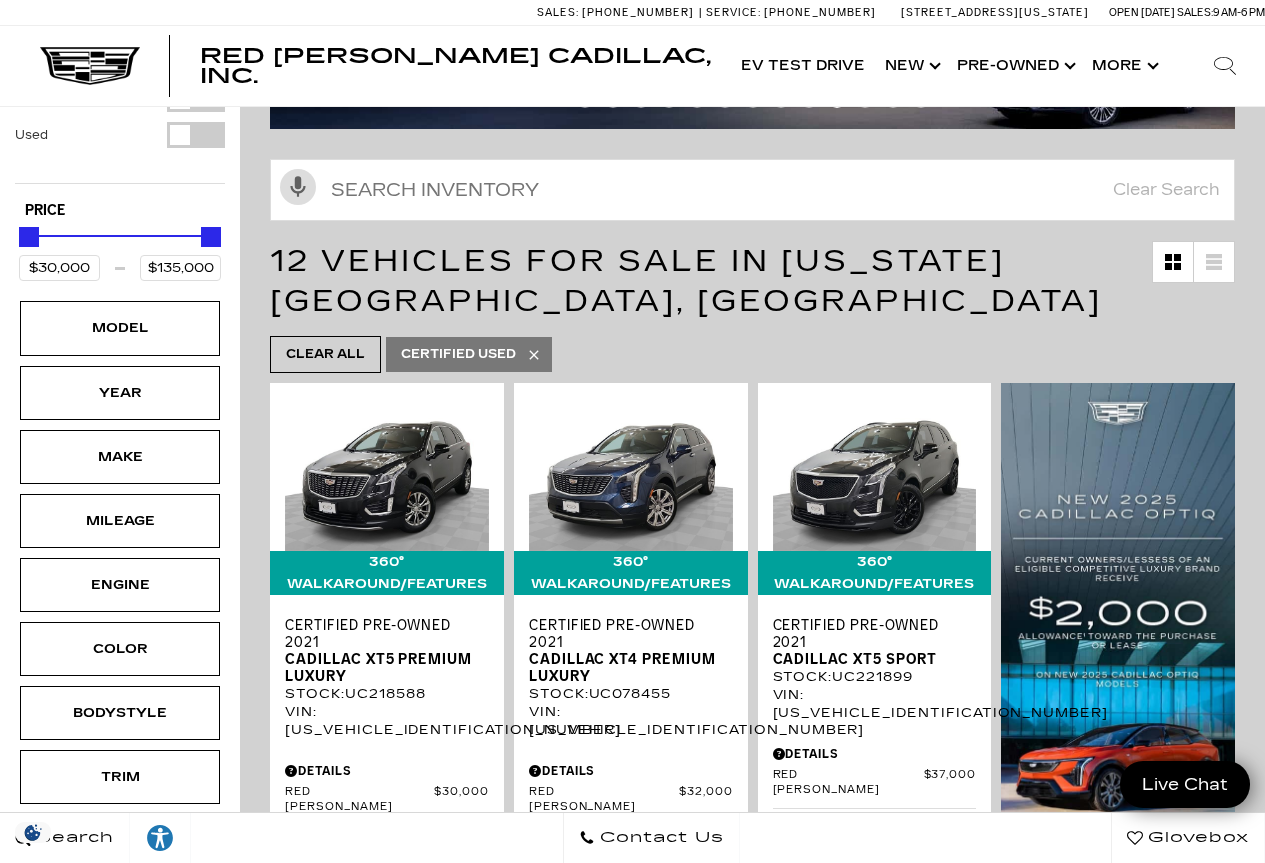 click 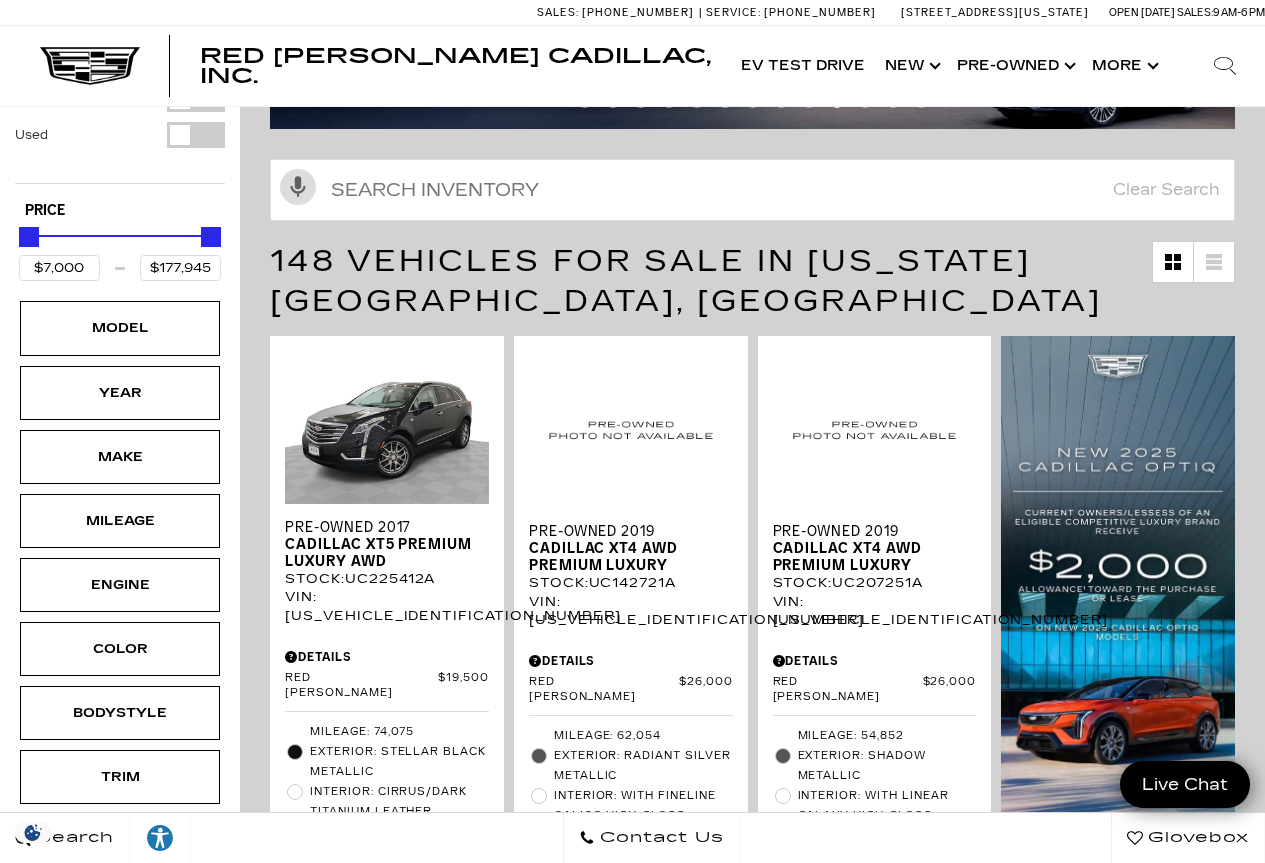 scroll, scrollTop: 0, scrollLeft: 0, axis: both 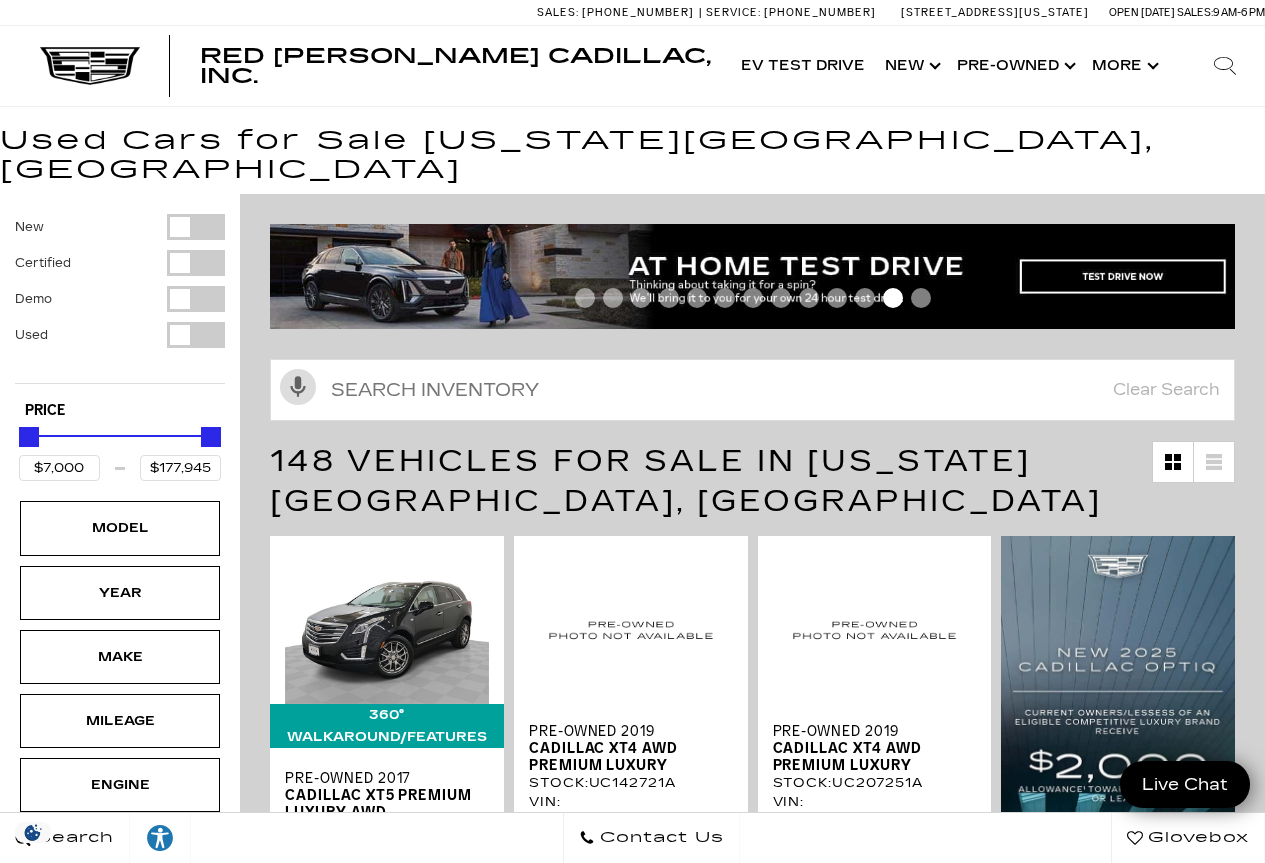 click at bounding box center (196, 227) 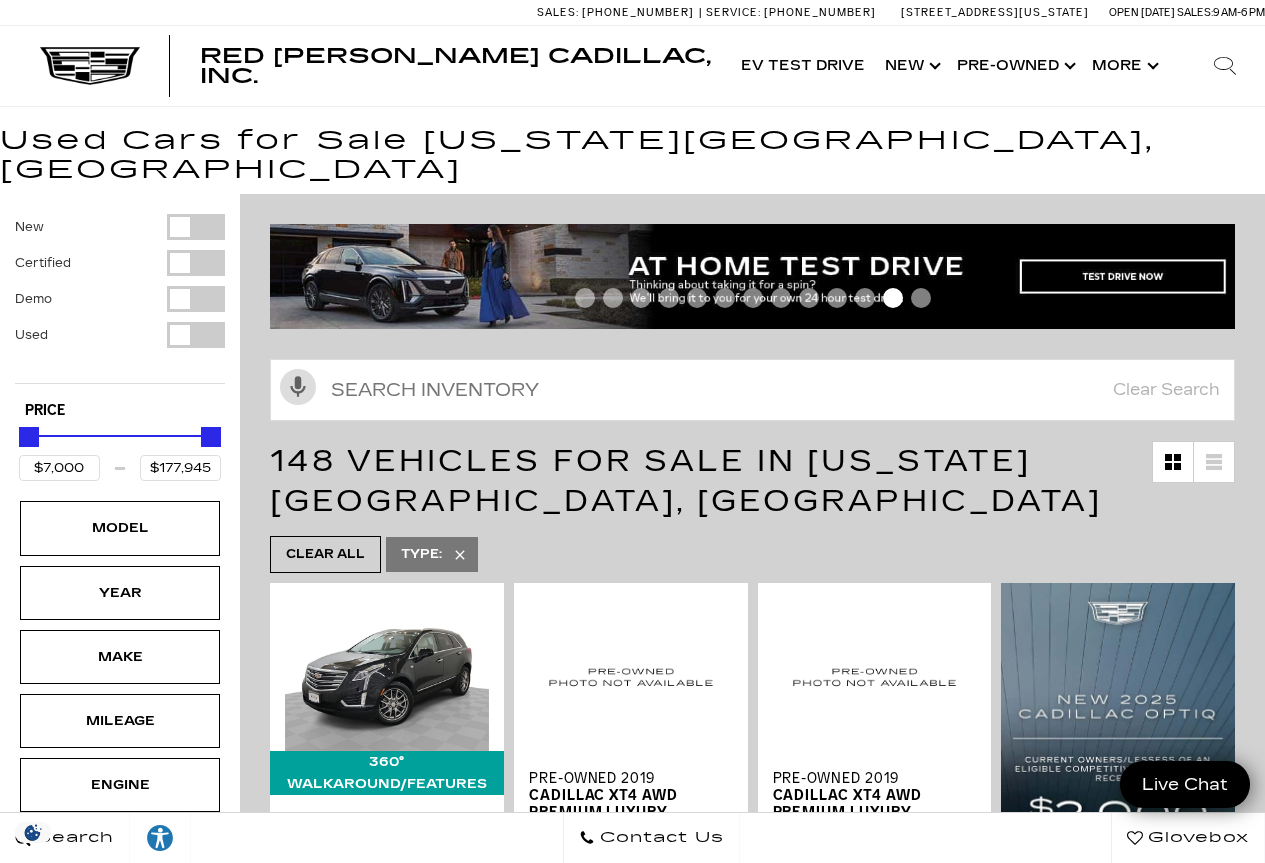 type on "$49,290" 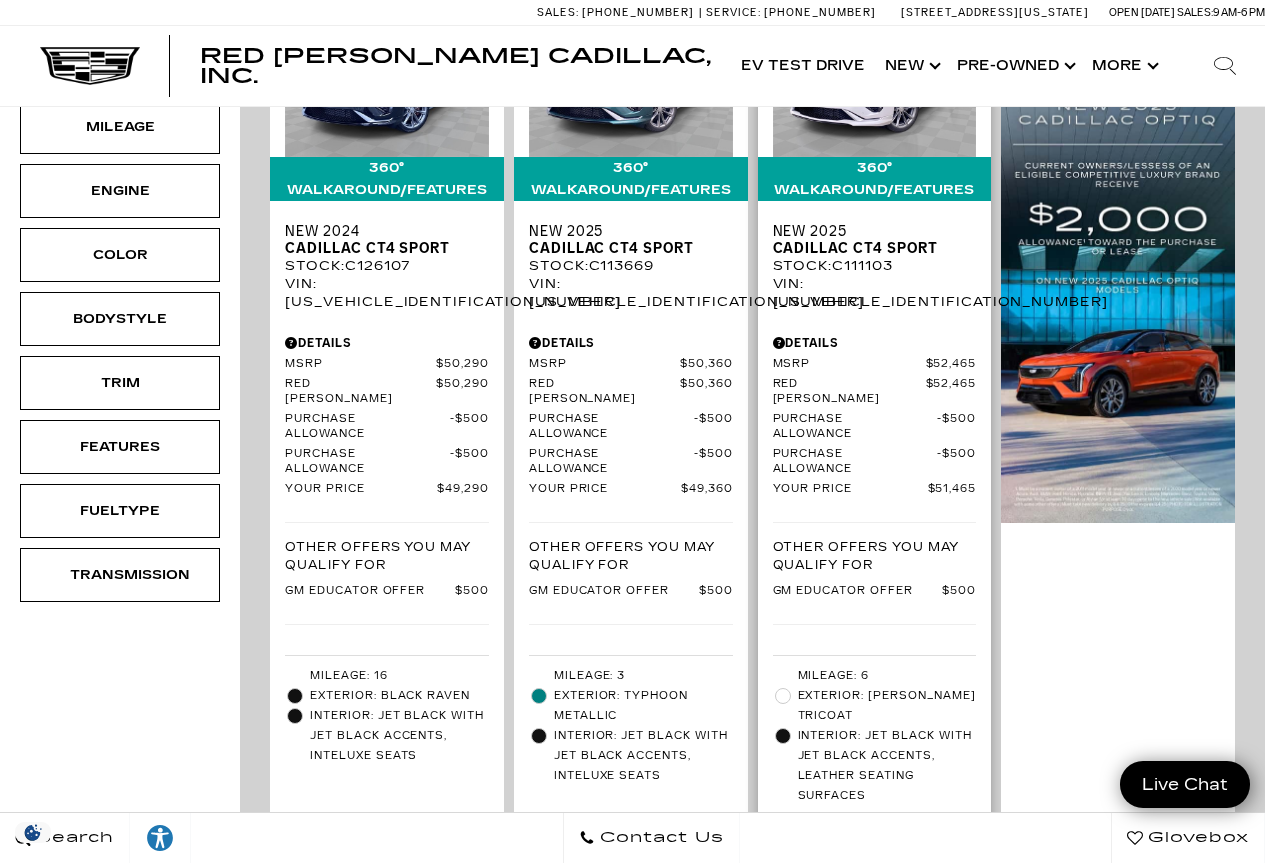 scroll, scrollTop: 600, scrollLeft: 0, axis: vertical 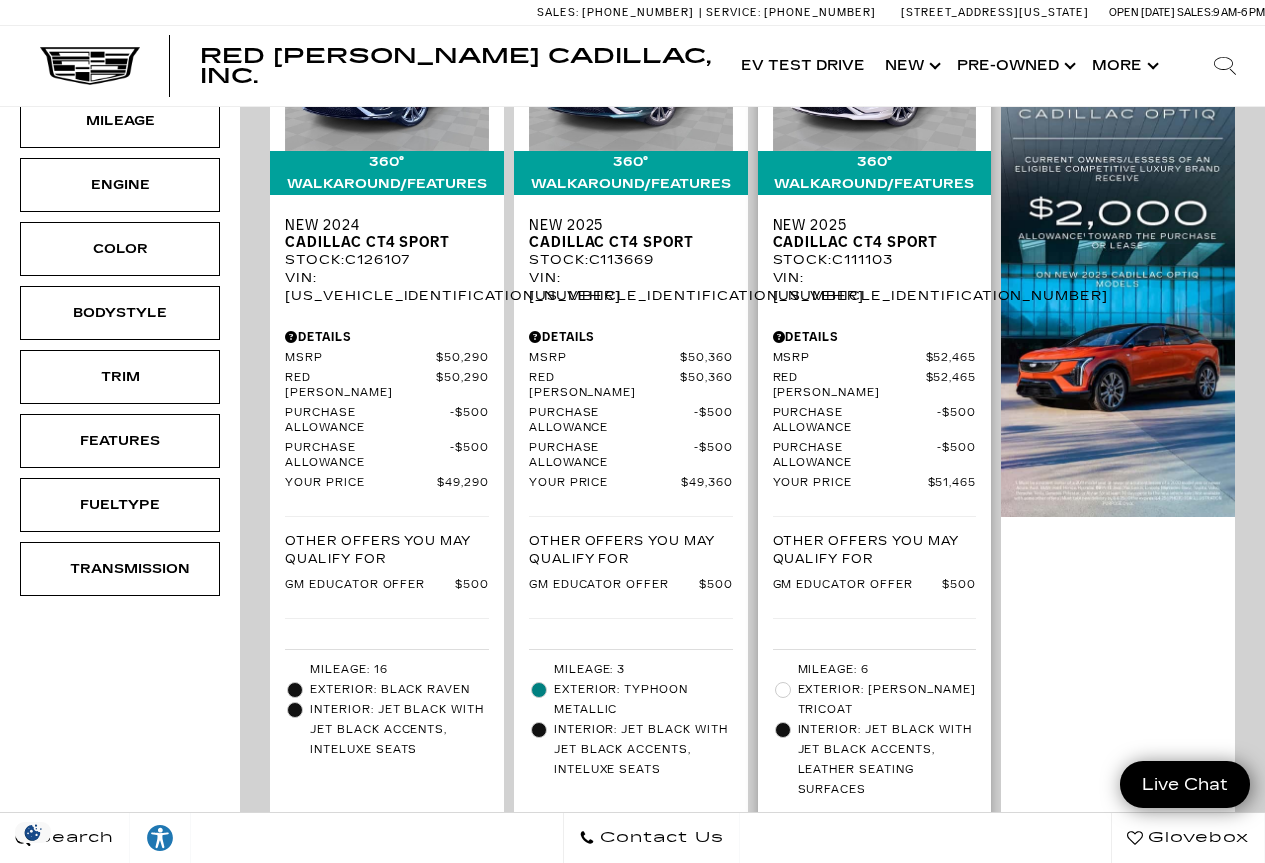 click at bounding box center (783, 690) 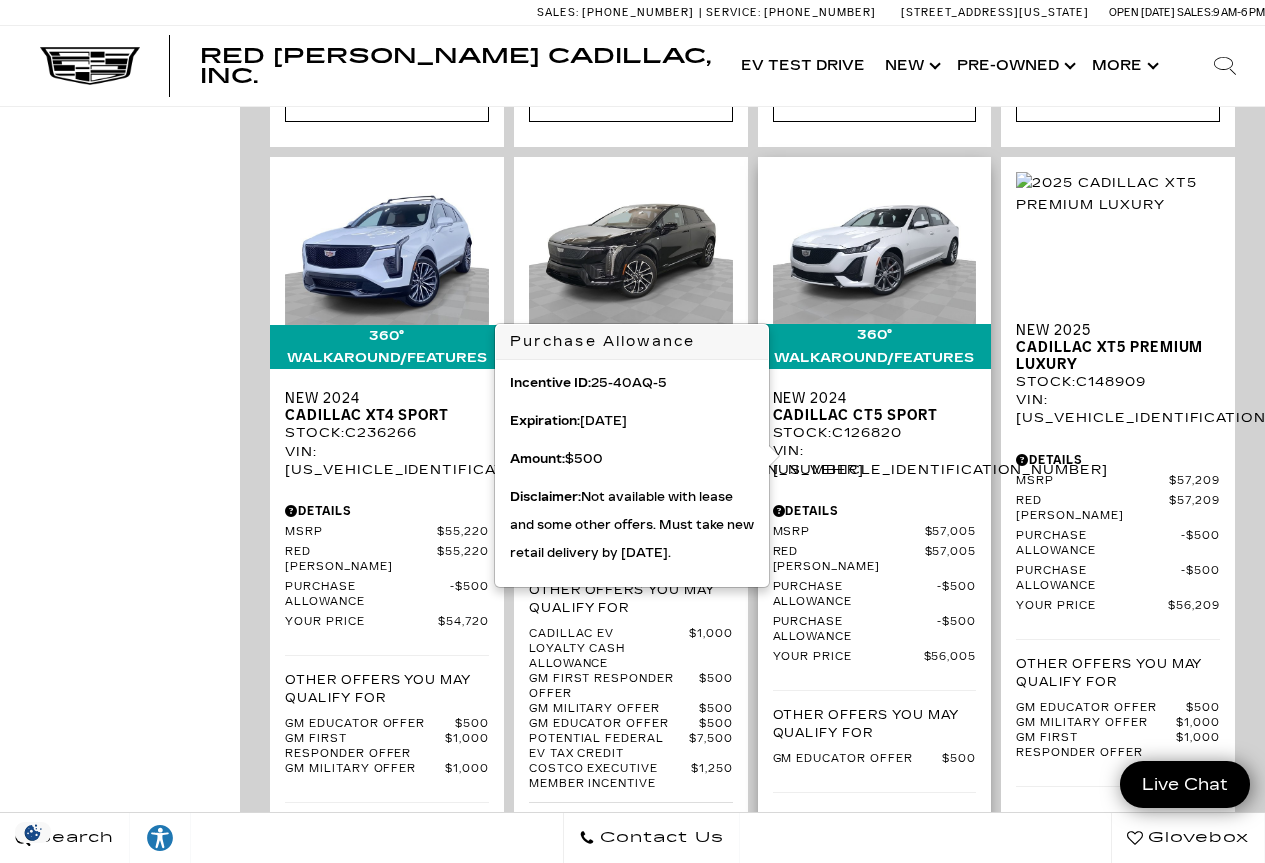scroll, scrollTop: 2400, scrollLeft: 0, axis: vertical 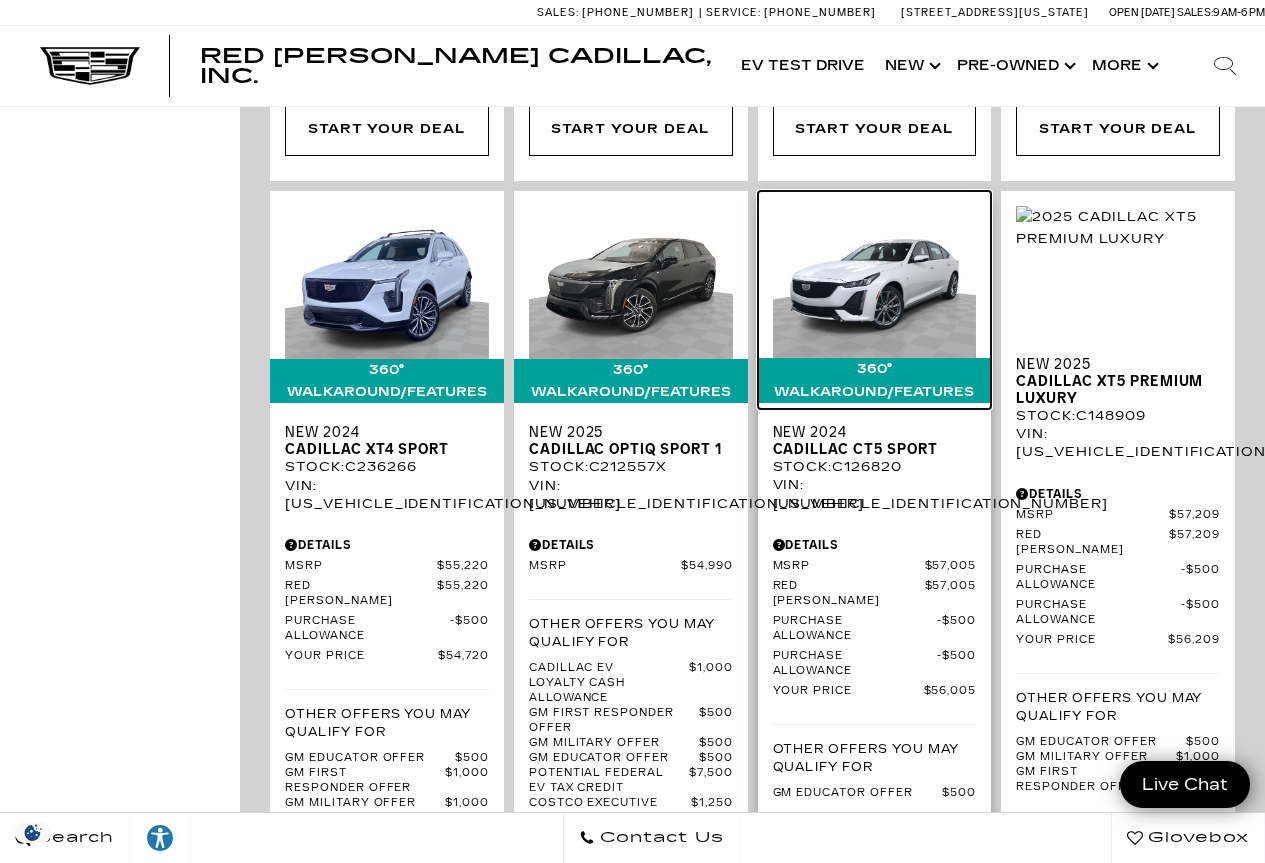 click at bounding box center (875, 282) 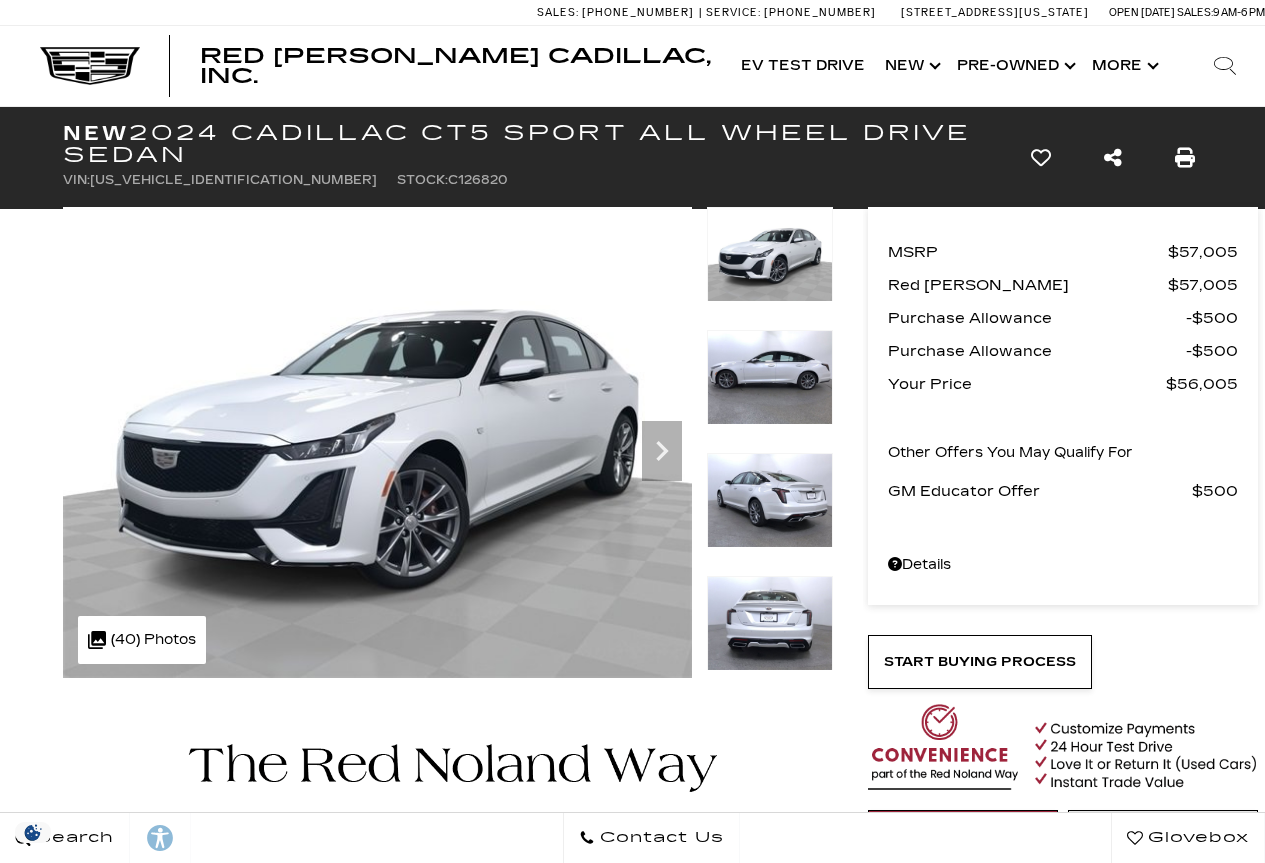 scroll, scrollTop: 0, scrollLeft: 0, axis: both 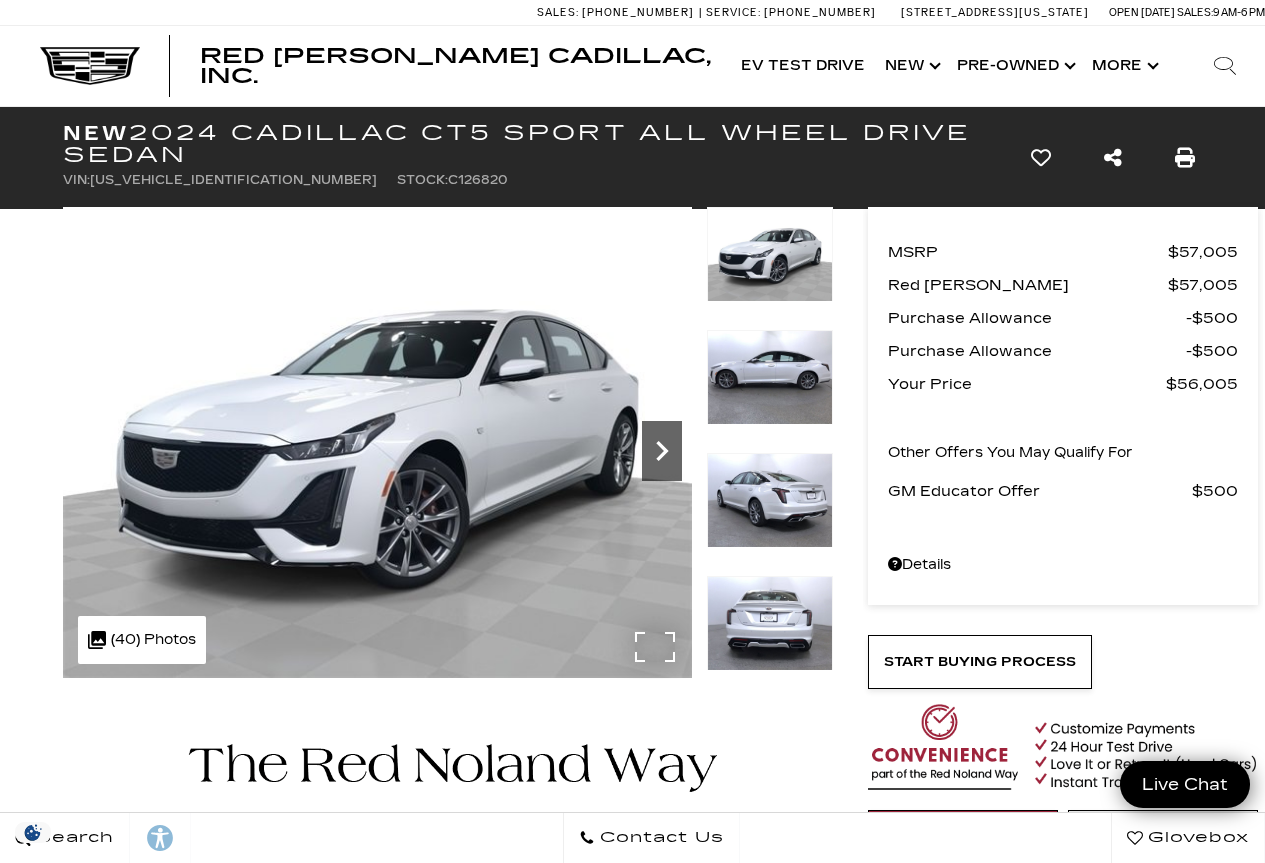 click 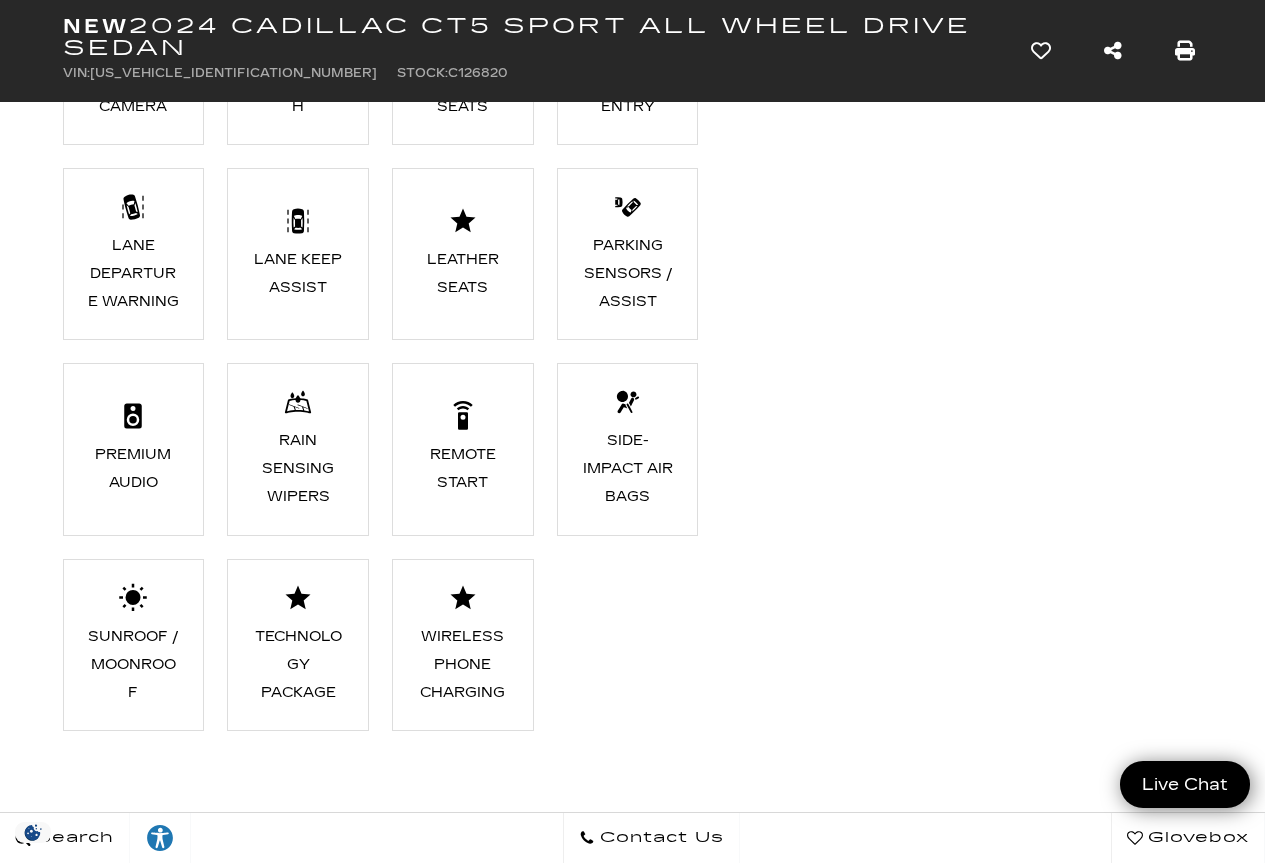 scroll, scrollTop: 1900, scrollLeft: 0, axis: vertical 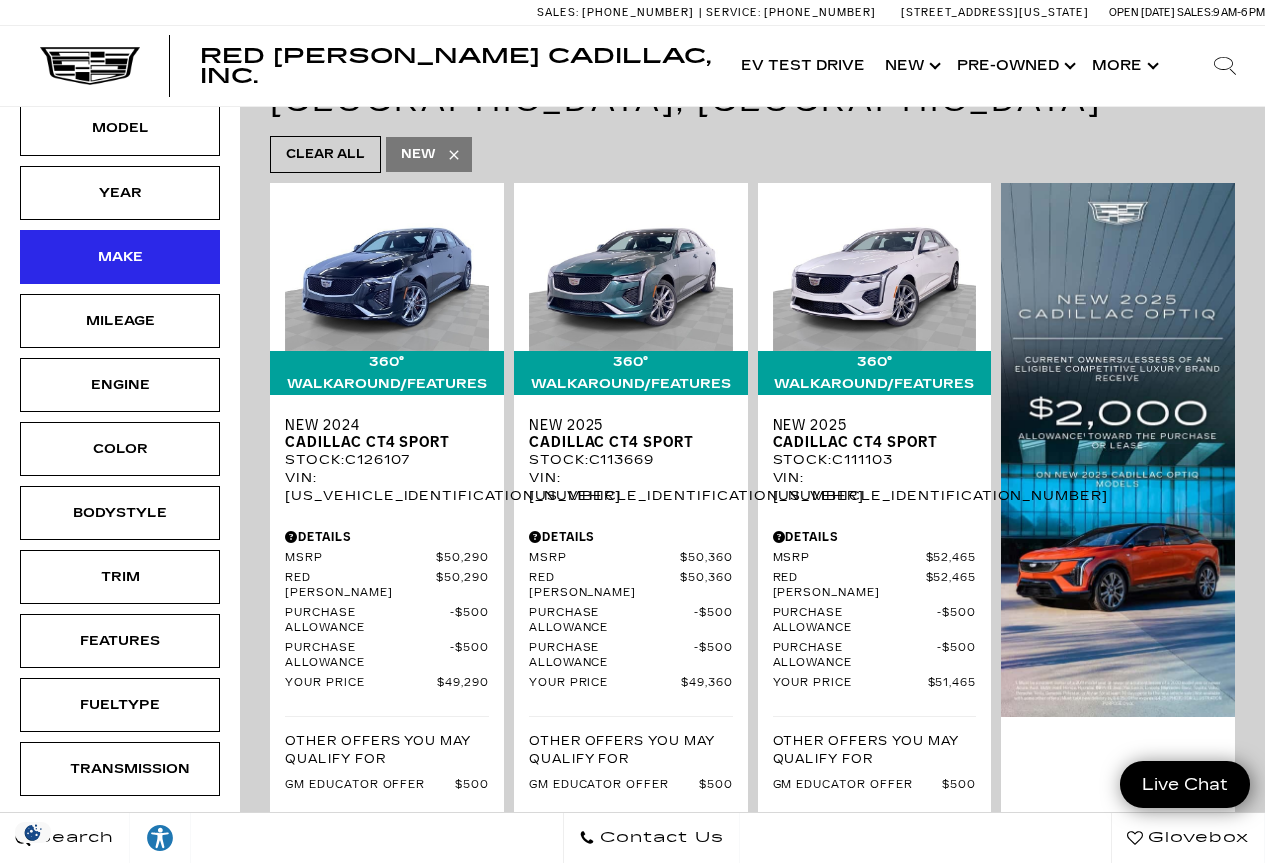 click on "Make" at bounding box center (120, 257) 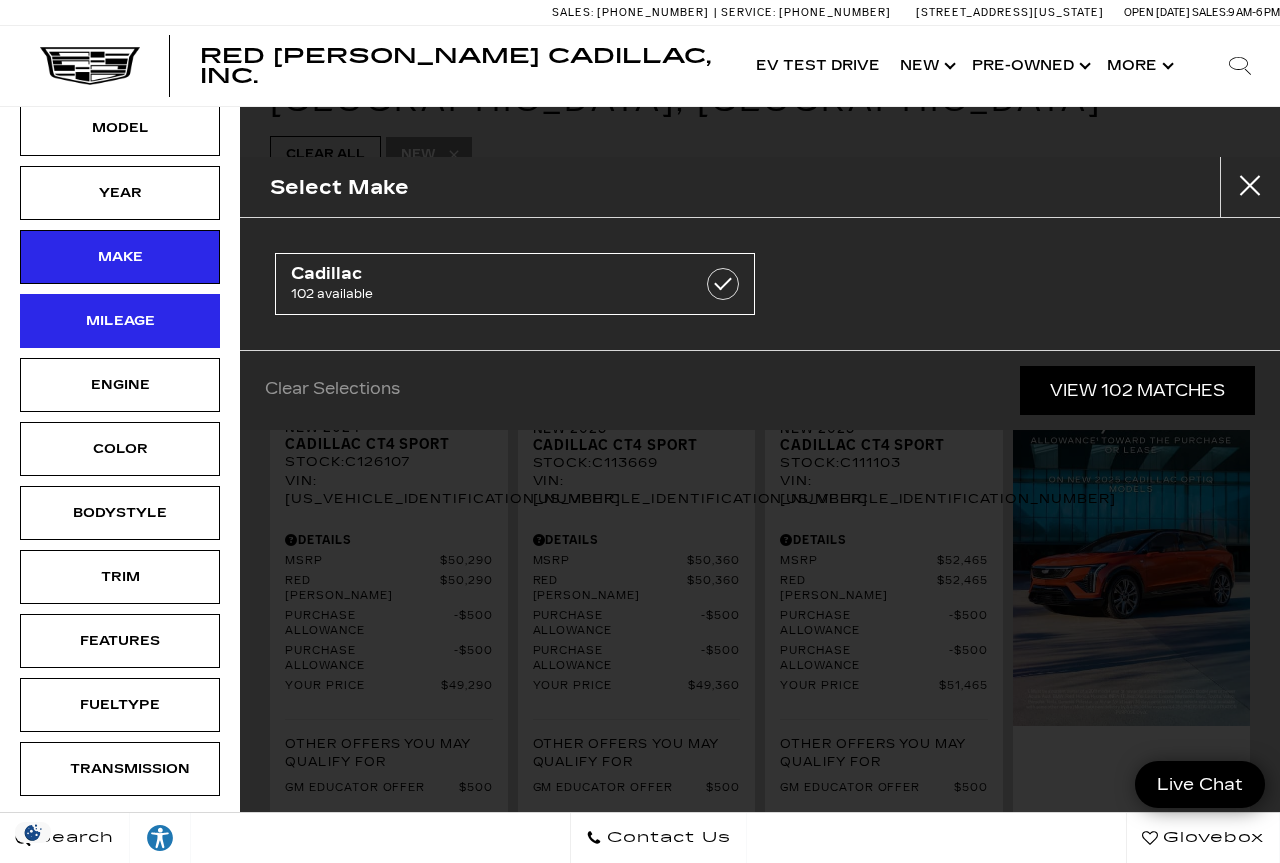 click on "Mileage" at bounding box center [120, 321] 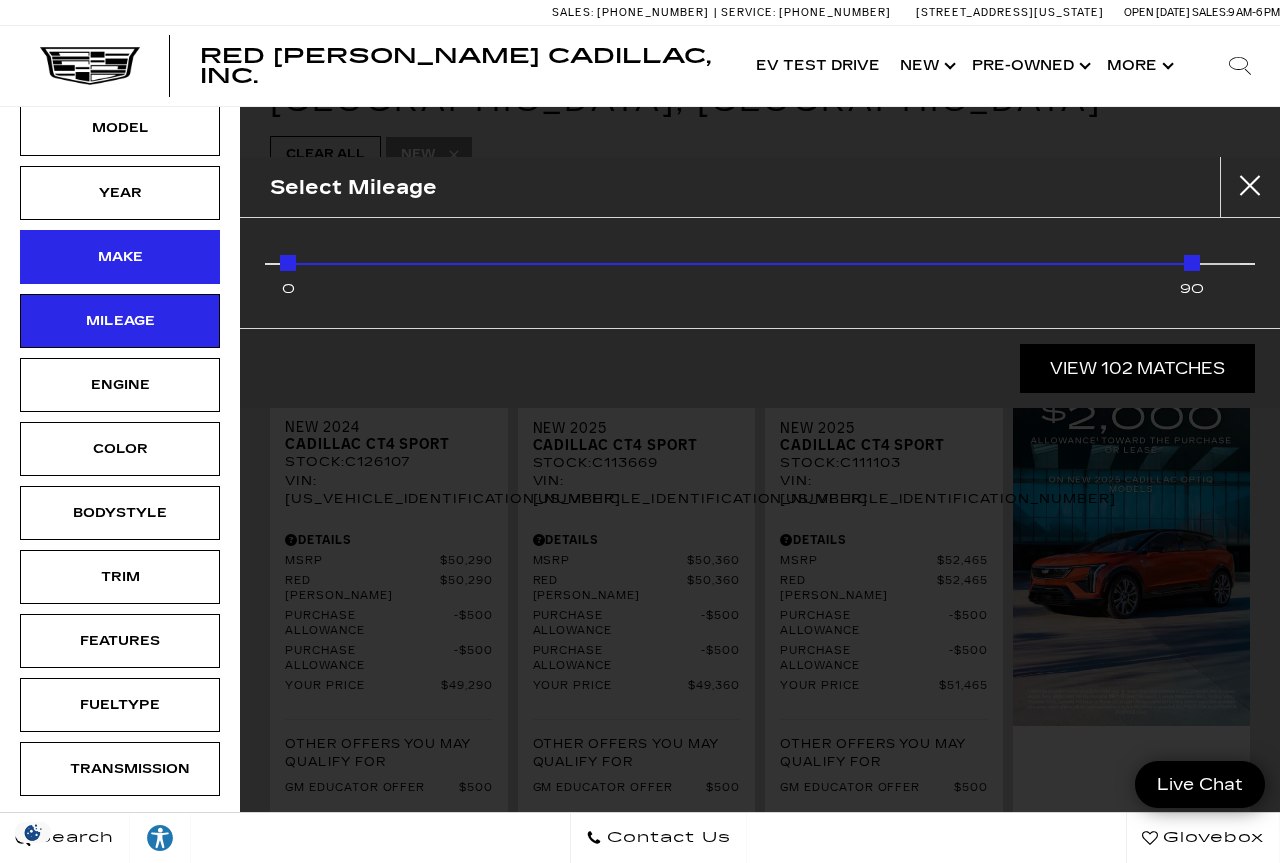 click on "Make" at bounding box center [120, 257] 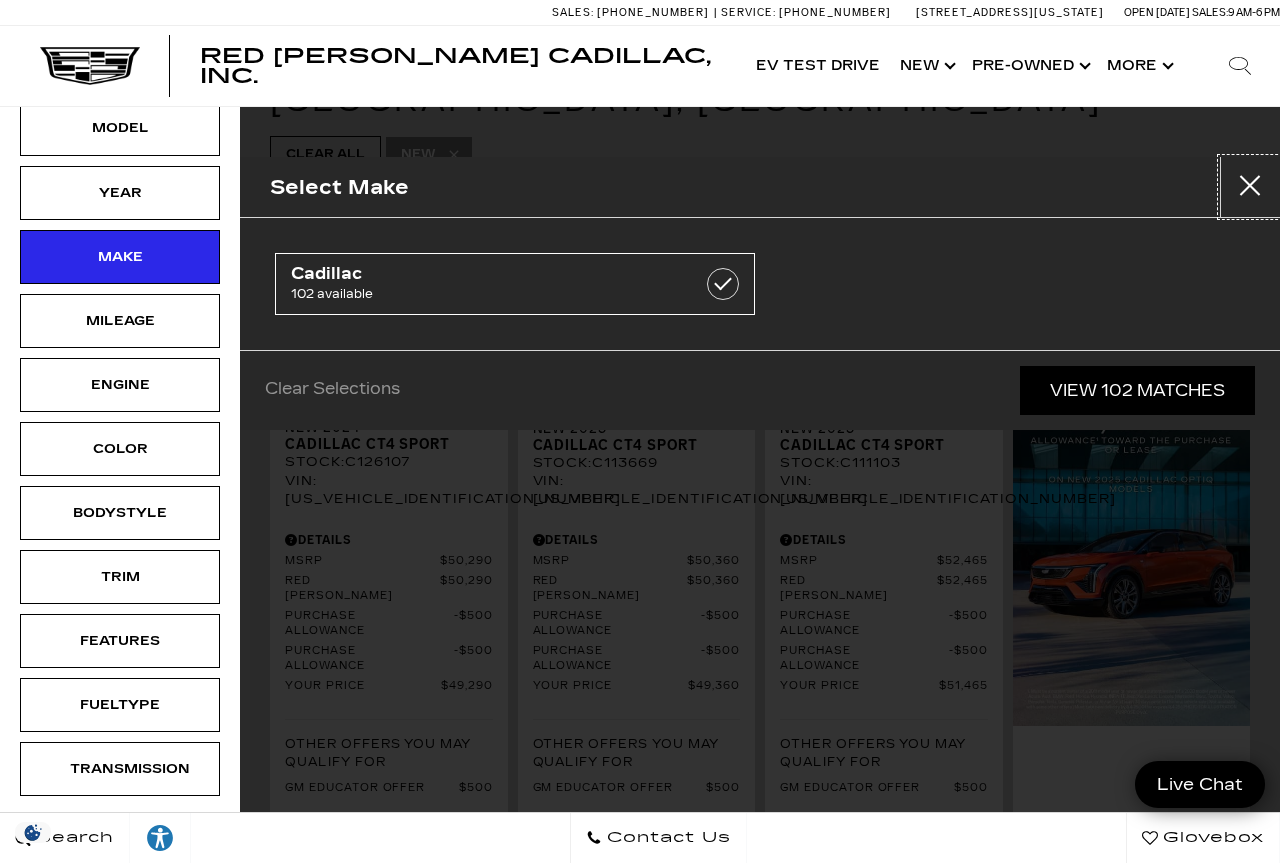 click at bounding box center [1250, 187] 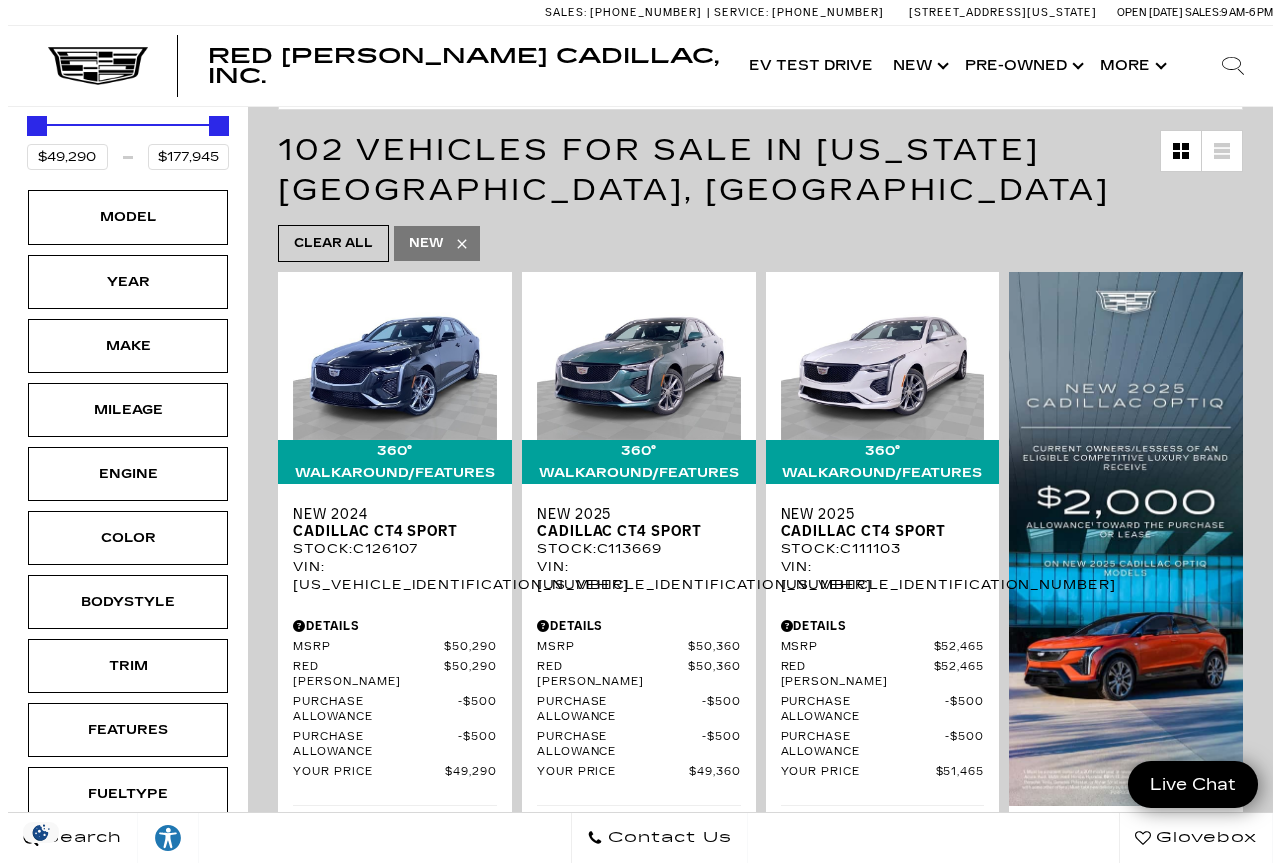 scroll, scrollTop: 200, scrollLeft: 0, axis: vertical 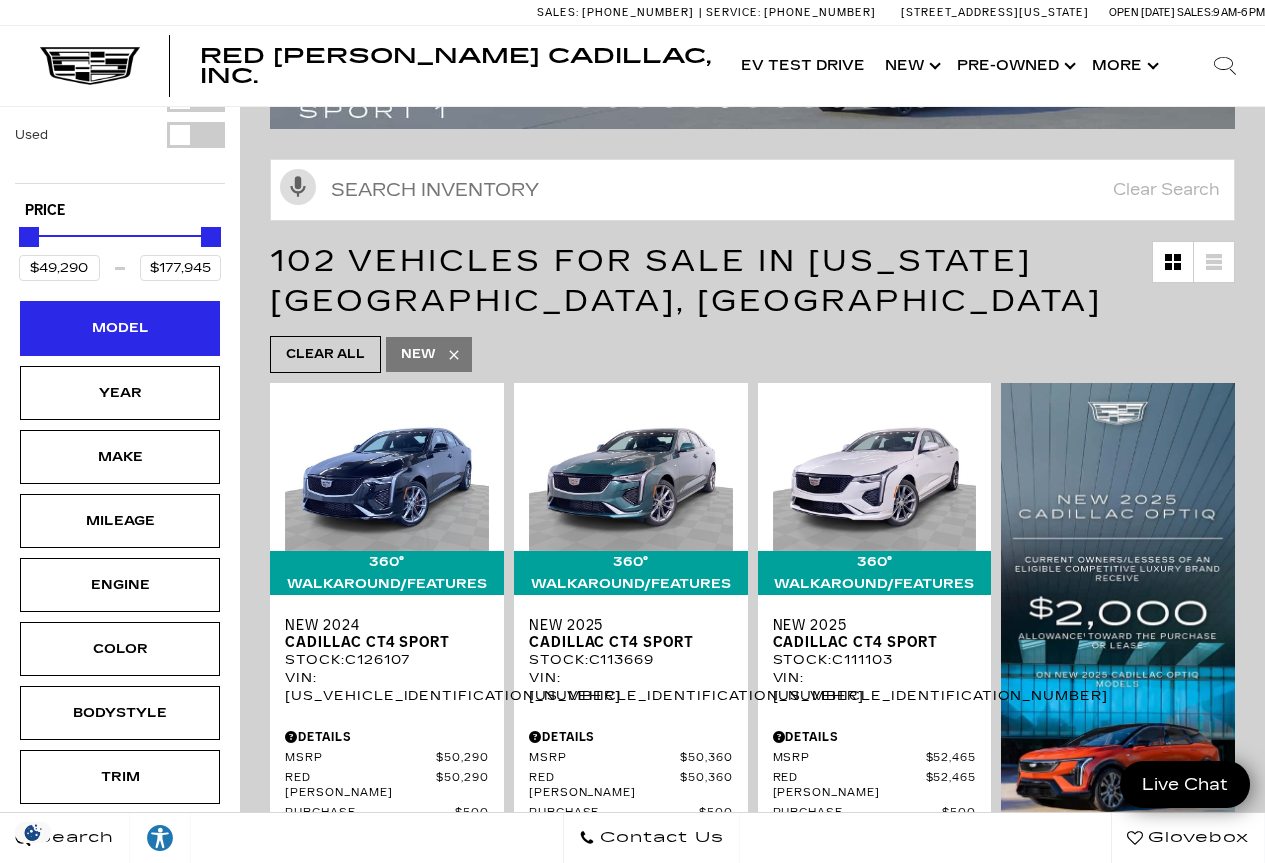 click on "Model" at bounding box center [120, 328] 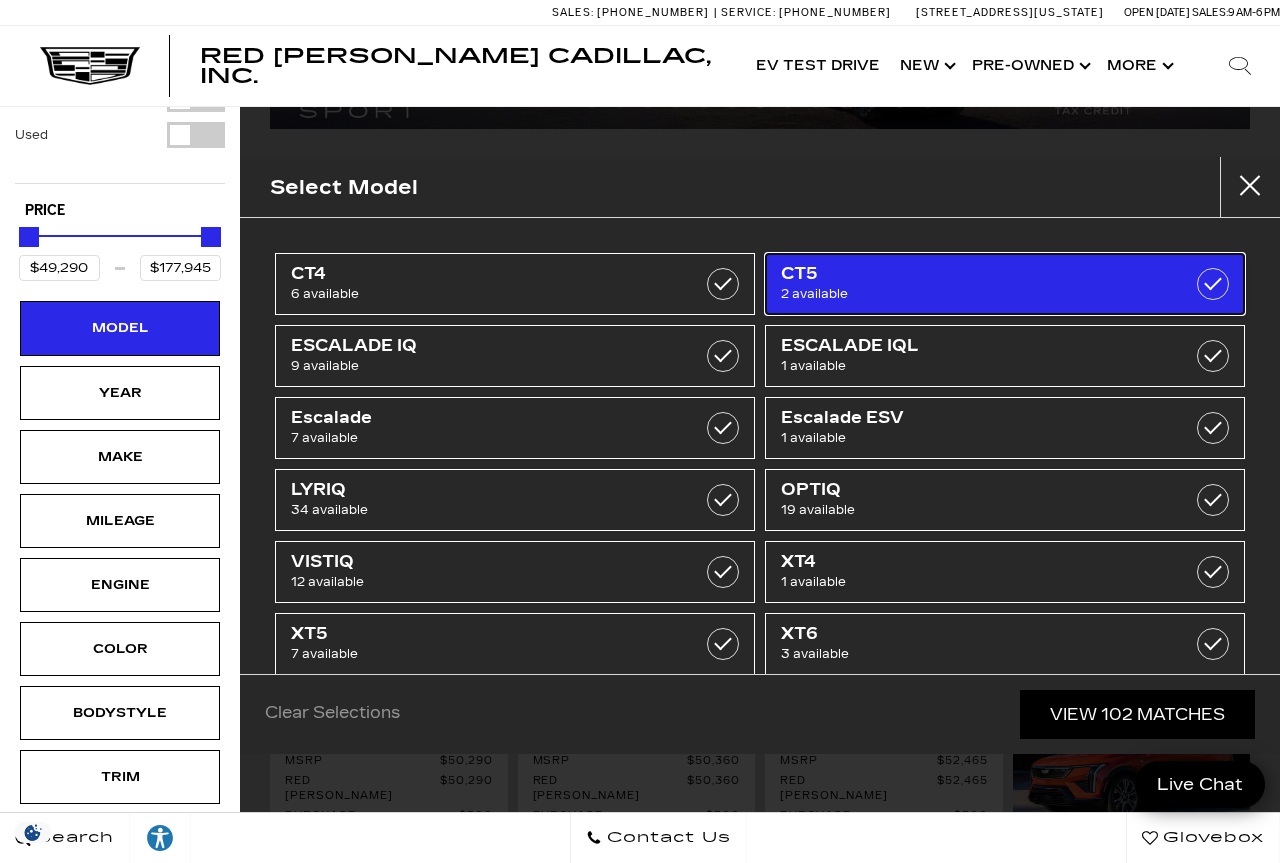 click at bounding box center (1213, 284) 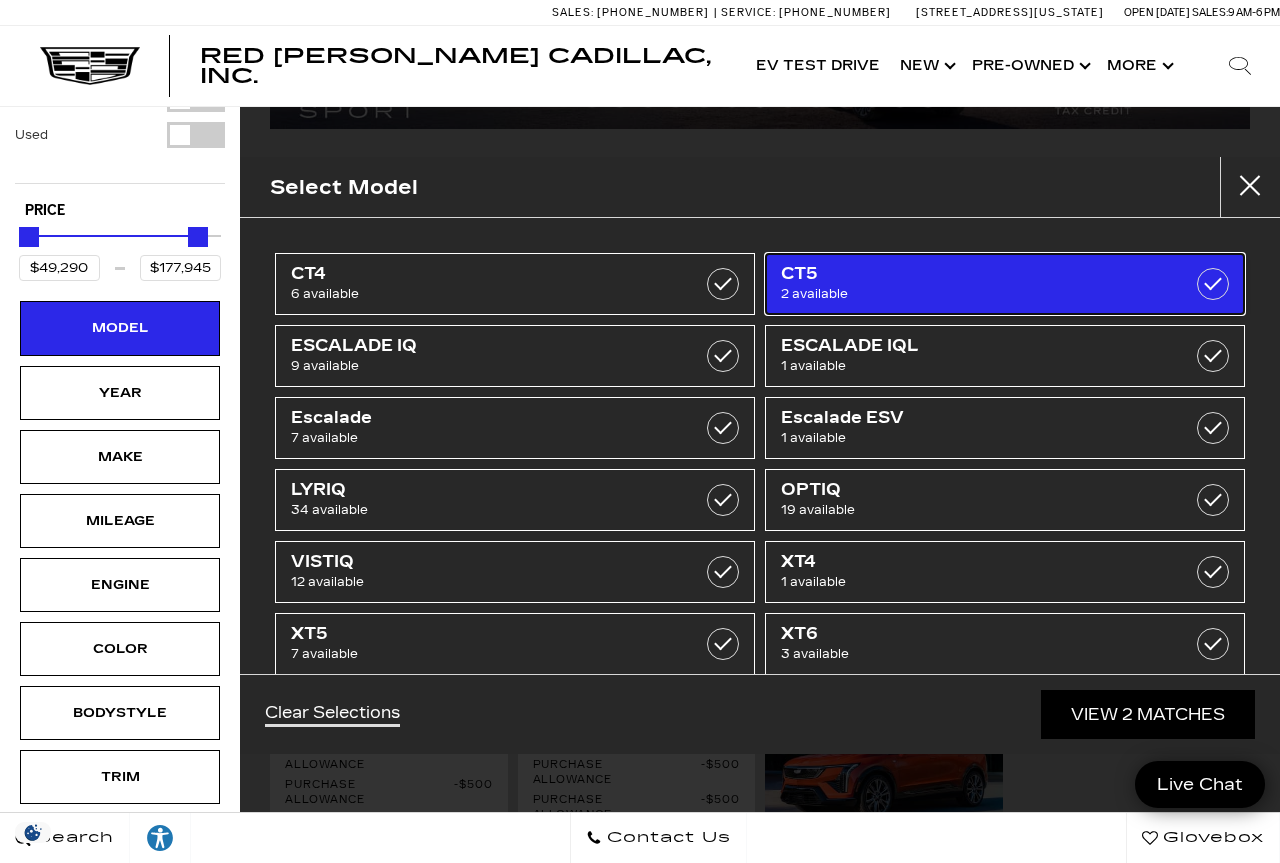 type on "$53,315" 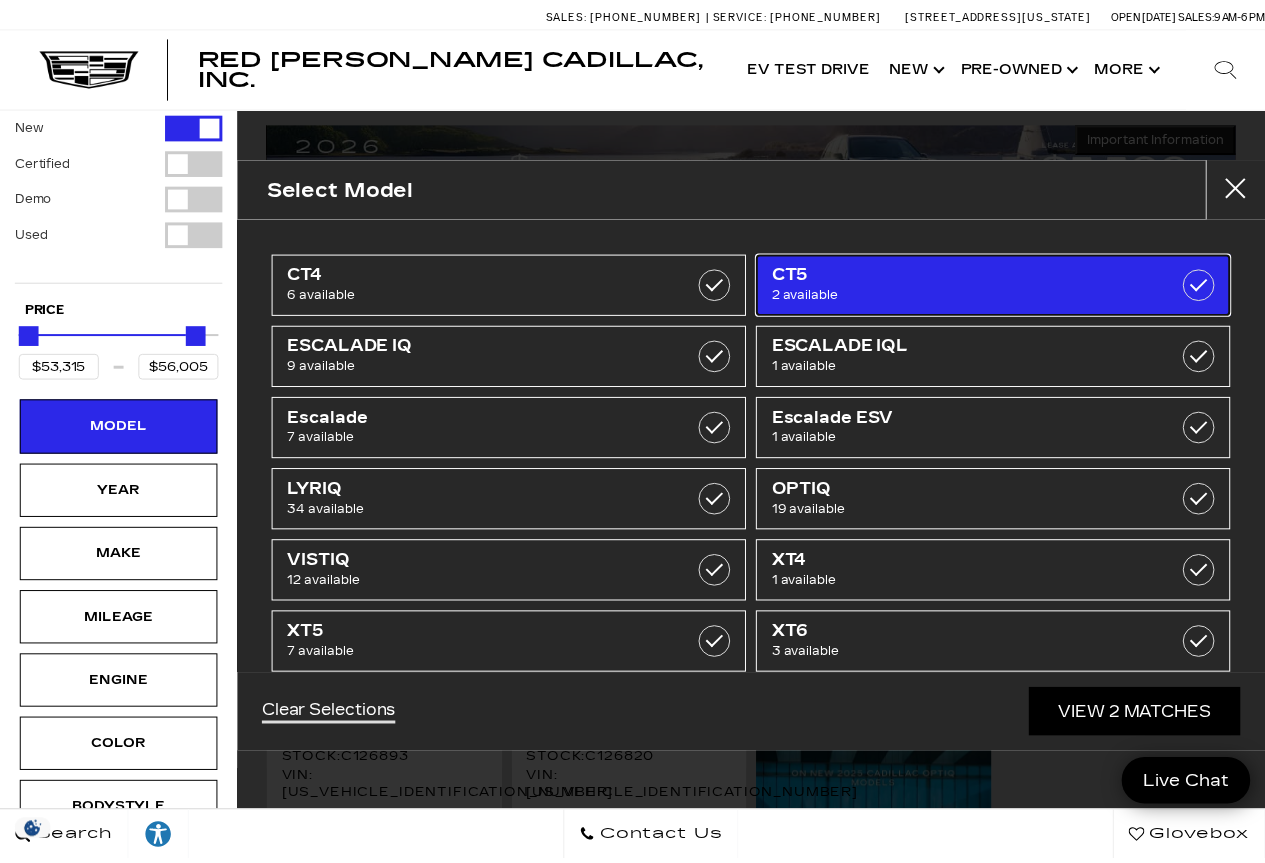 scroll, scrollTop: 0, scrollLeft: 0, axis: both 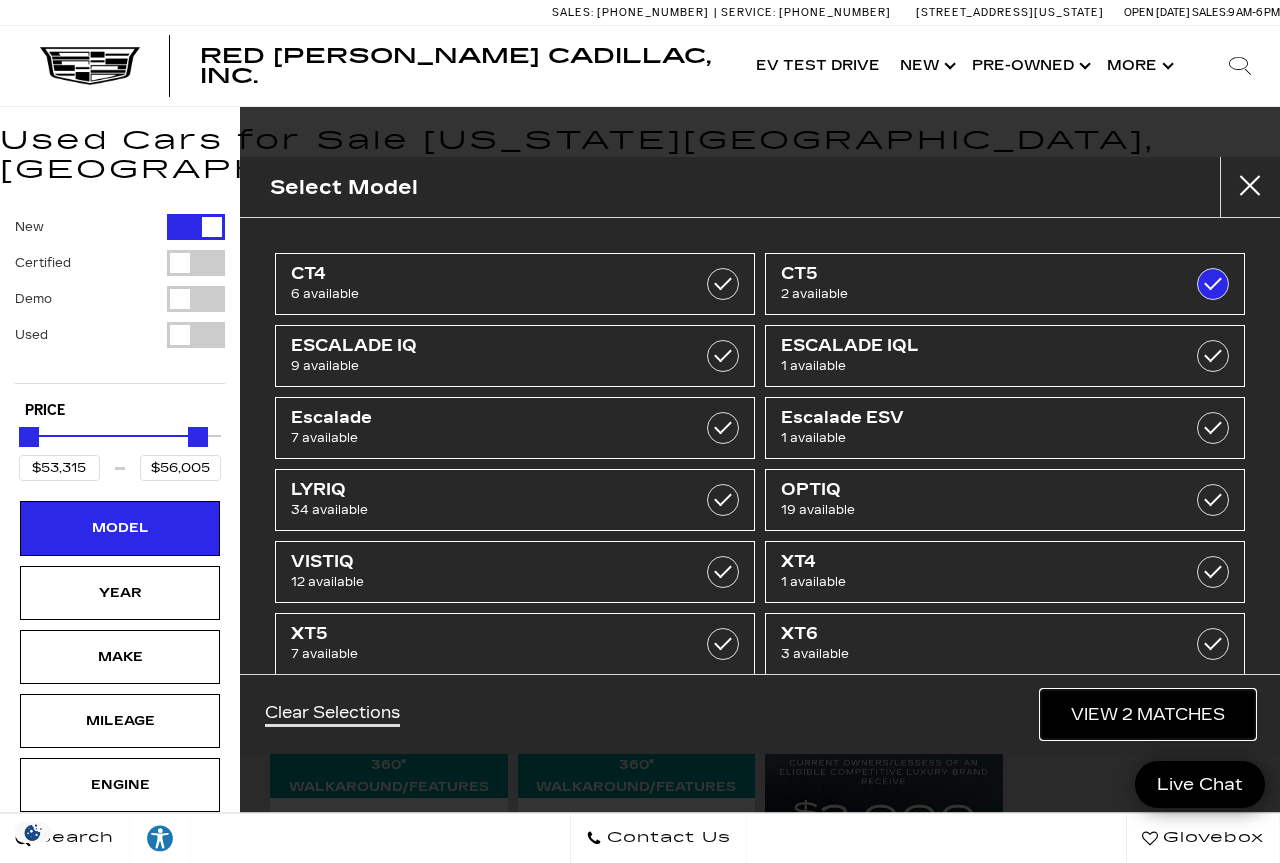click on "View   2   Matches" at bounding box center [1148, 714] 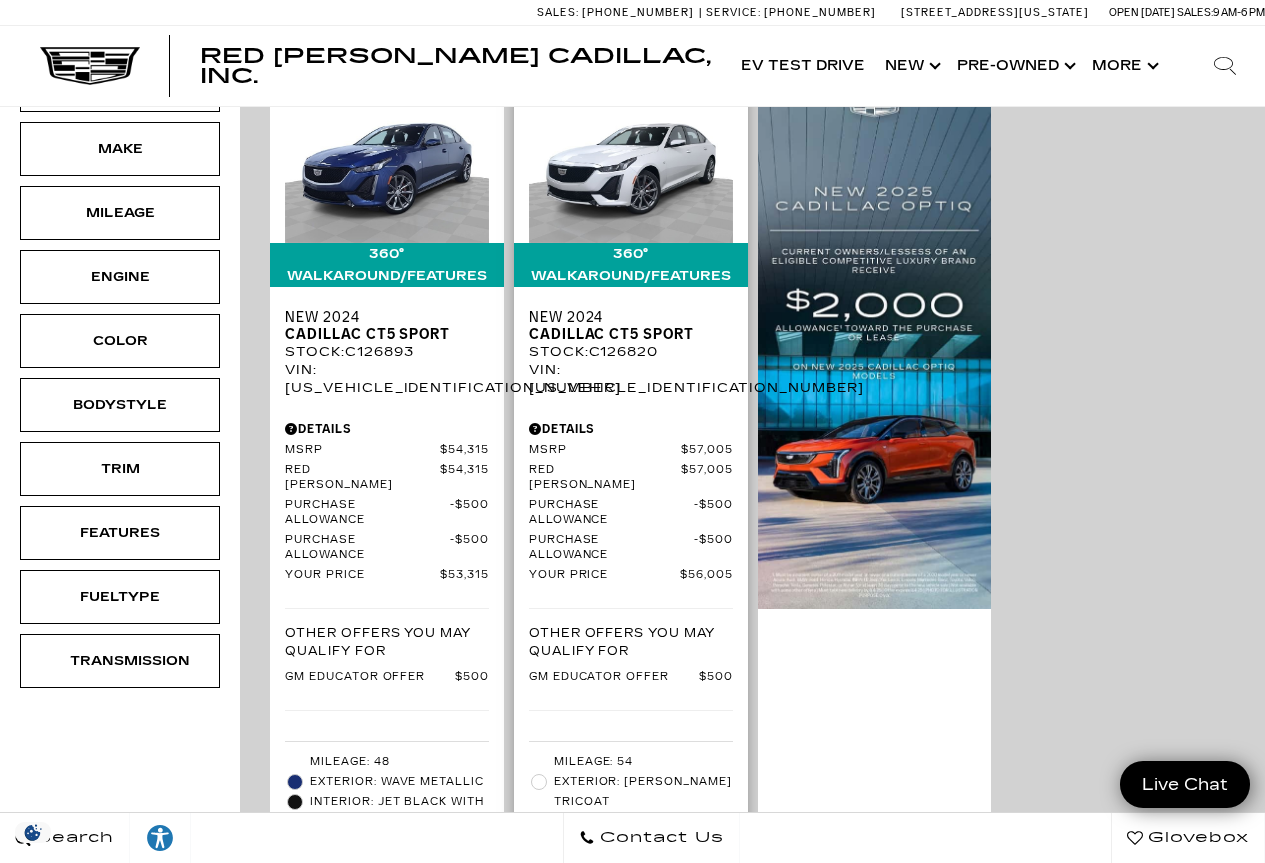 scroll, scrollTop: 500, scrollLeft: 0, axis: vertical 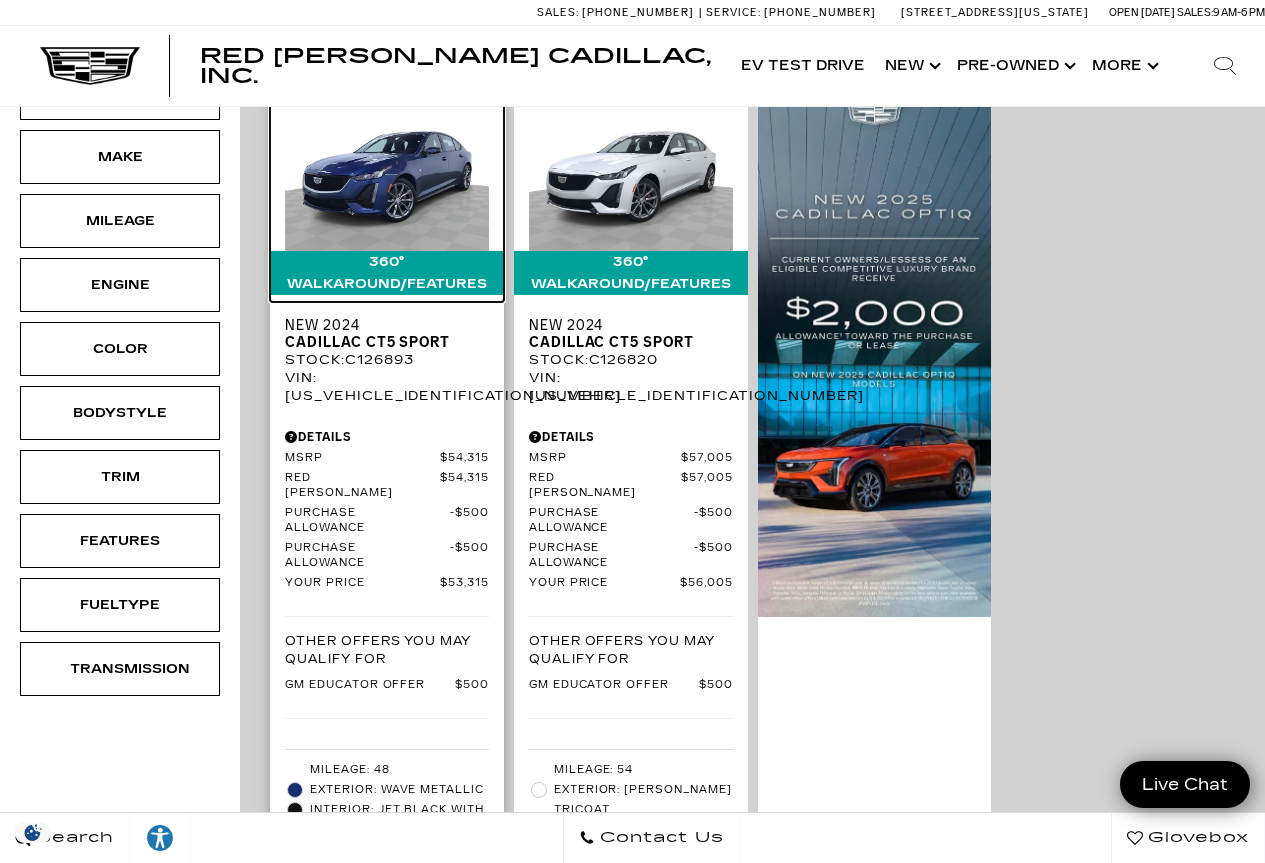 click at bounding box center [387, 174] 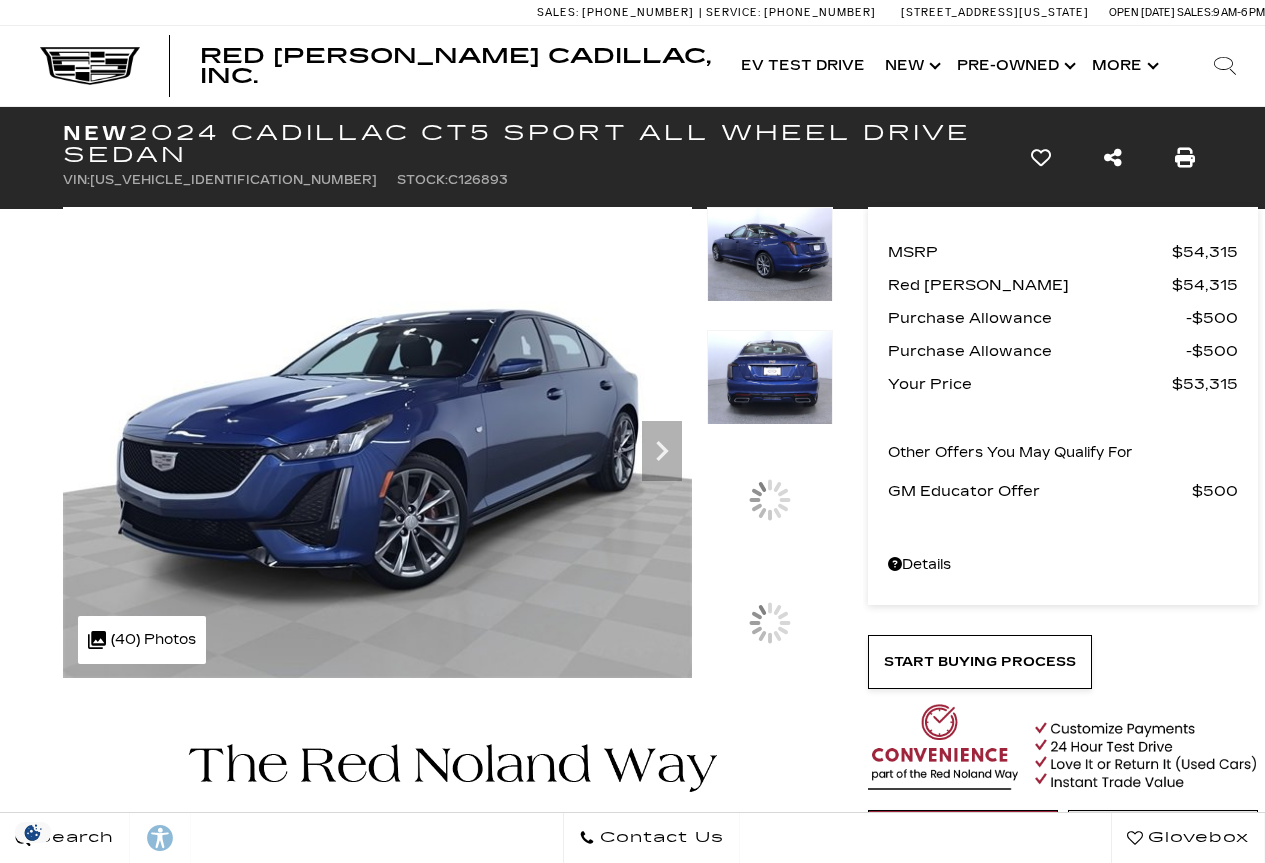 scroll, scrollTop: 0, scrollLeft: 0, axis: both 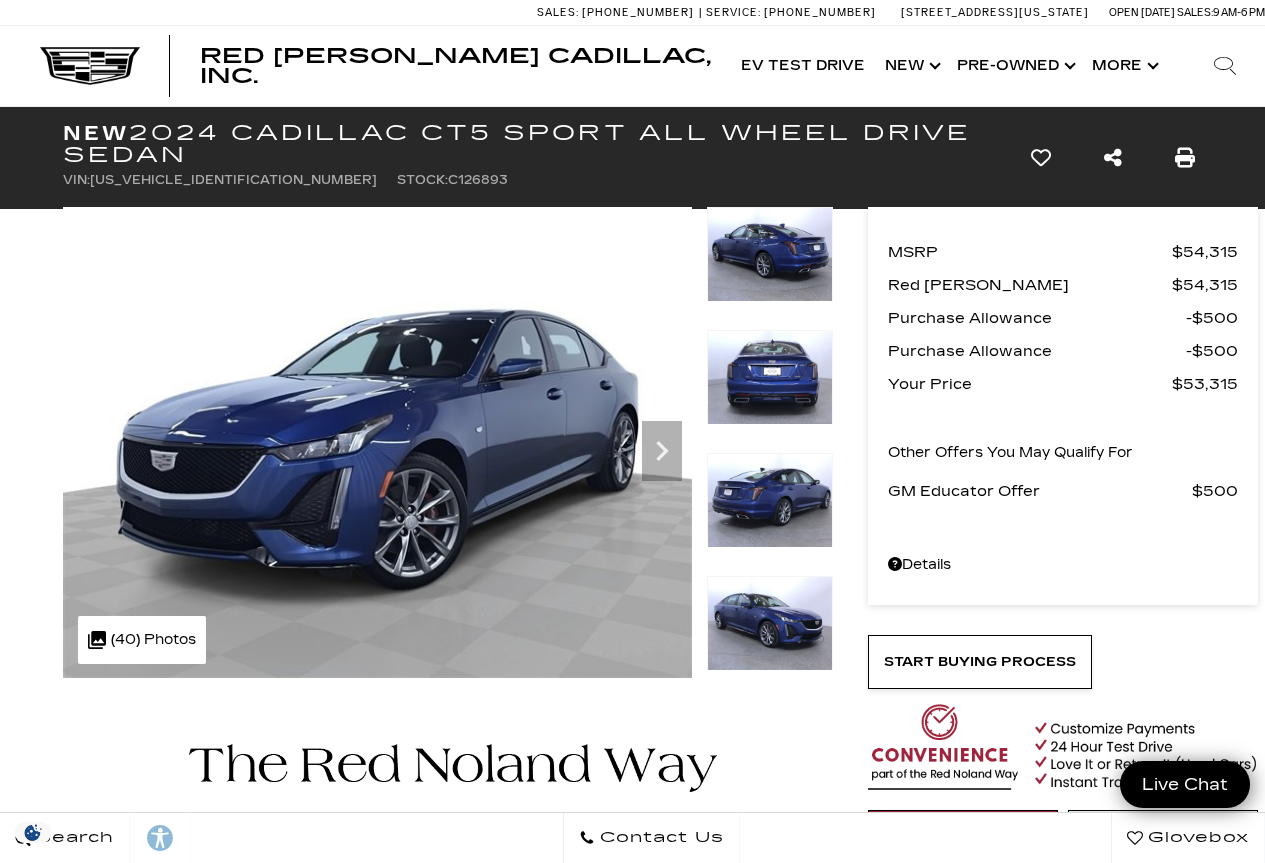 click at bounding box center (770, 500) 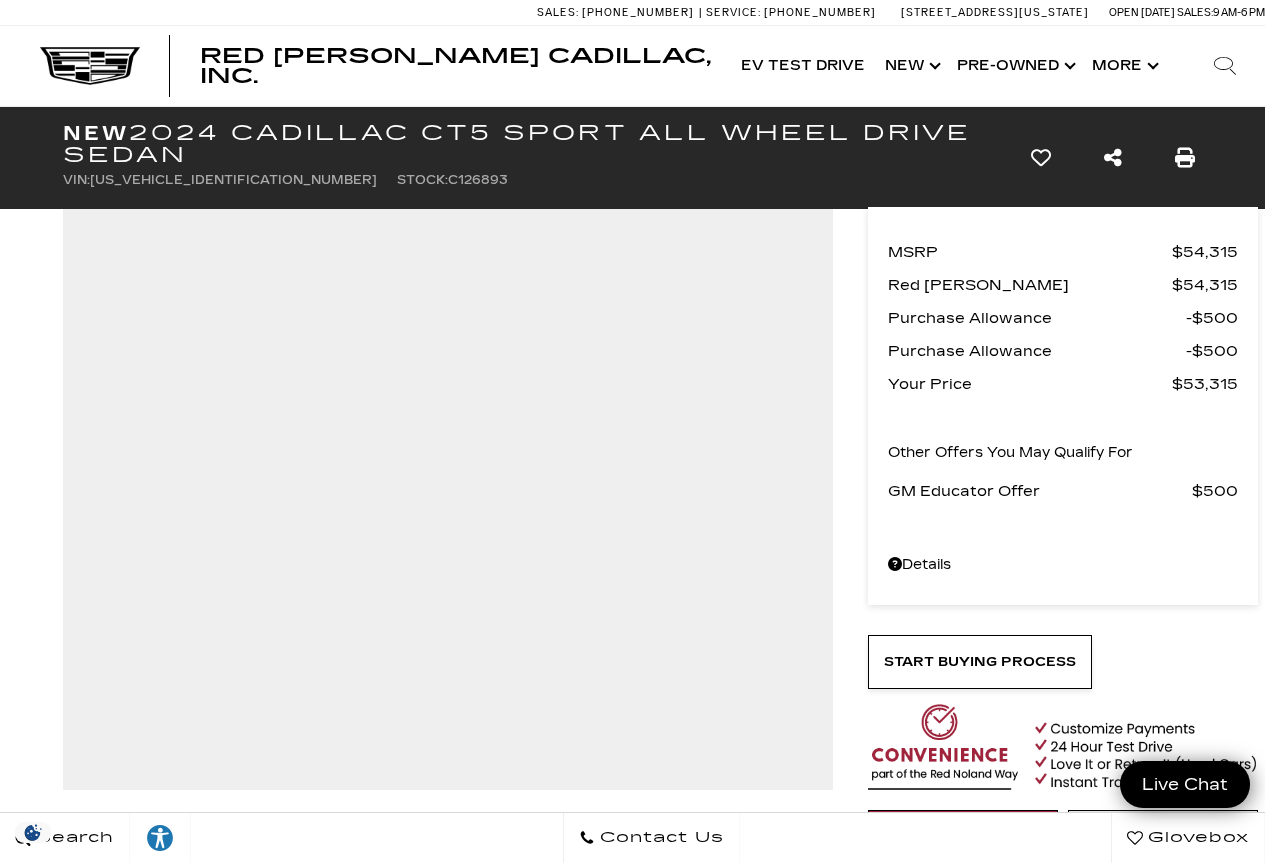 scroll, scrollTop: 0, scrollLeft: 0, axis: both 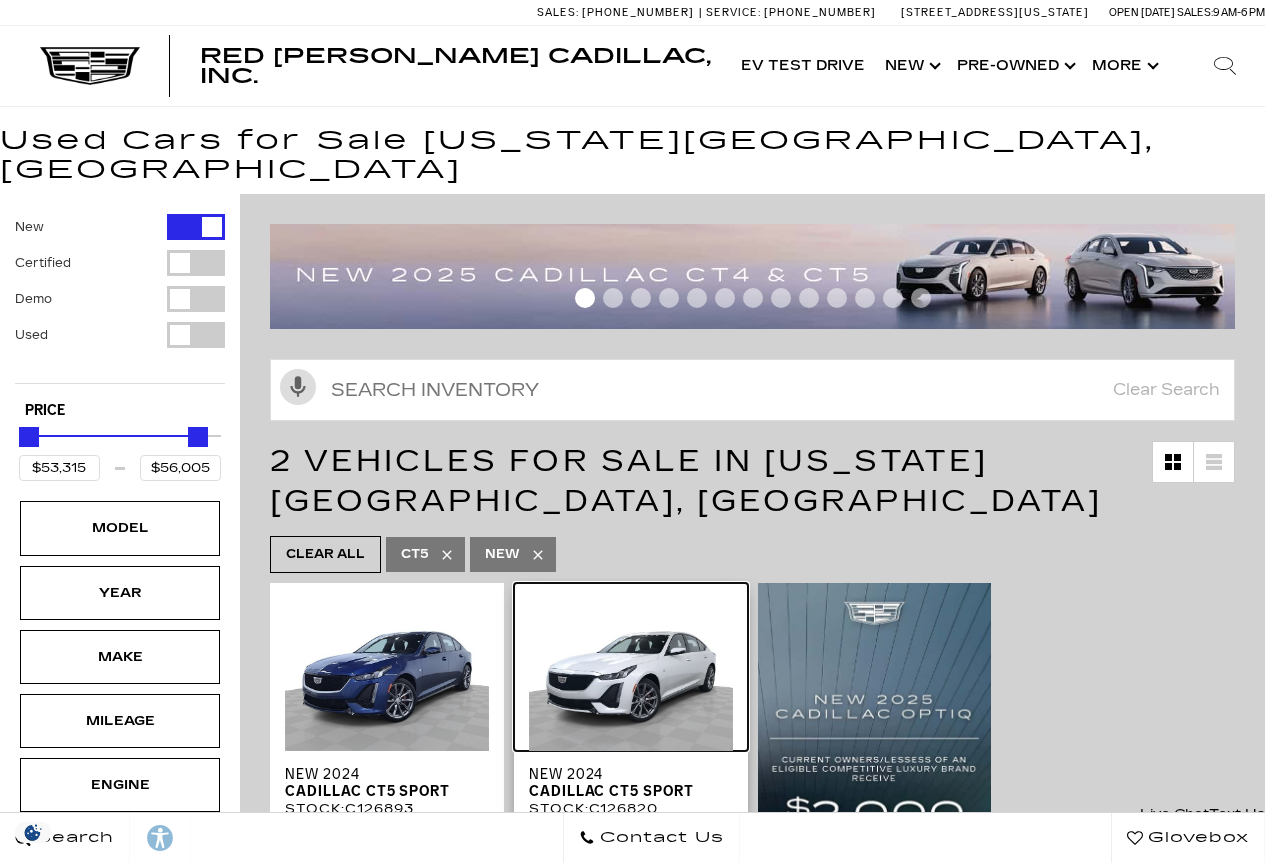 click at bounding box center [631, 674] 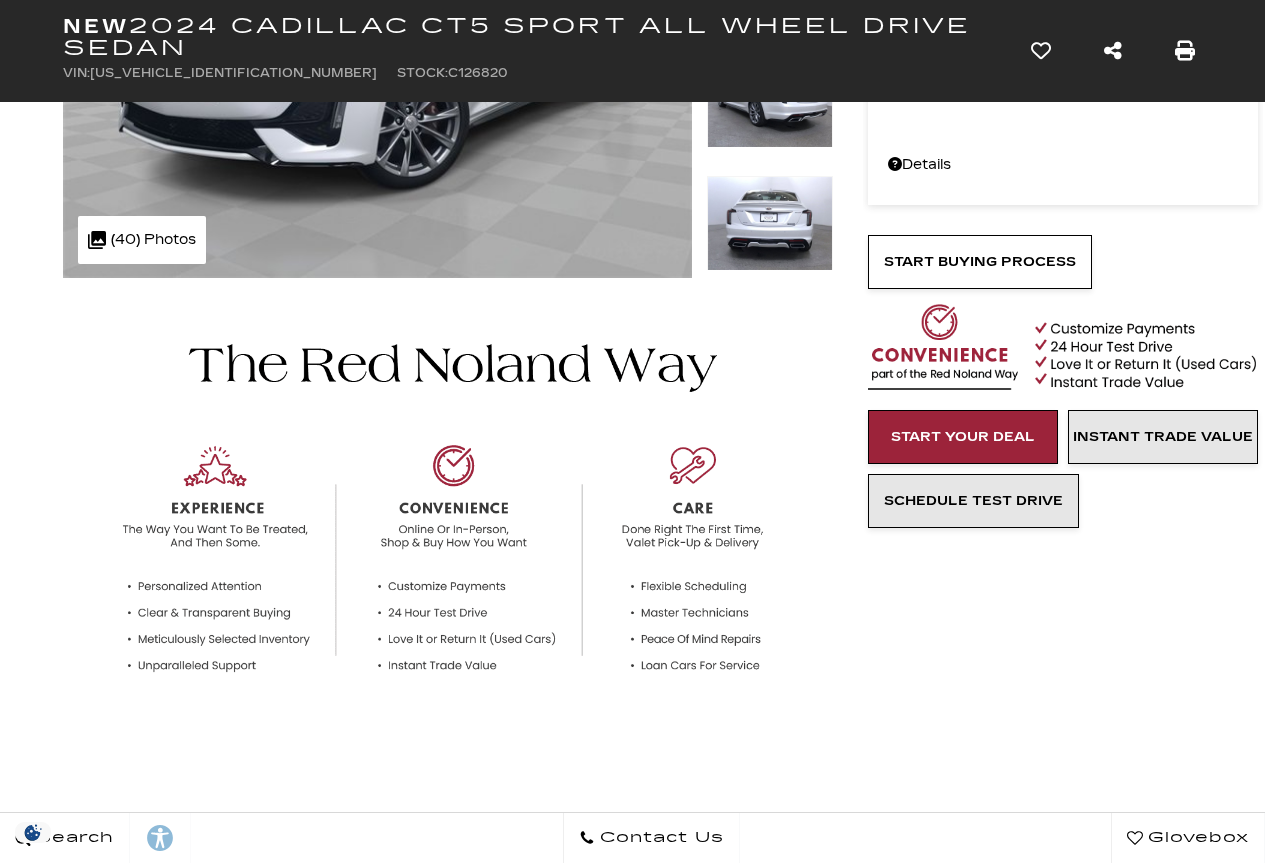scroll, scrollTop: 109, scrollLeft: 0, axis: vertical 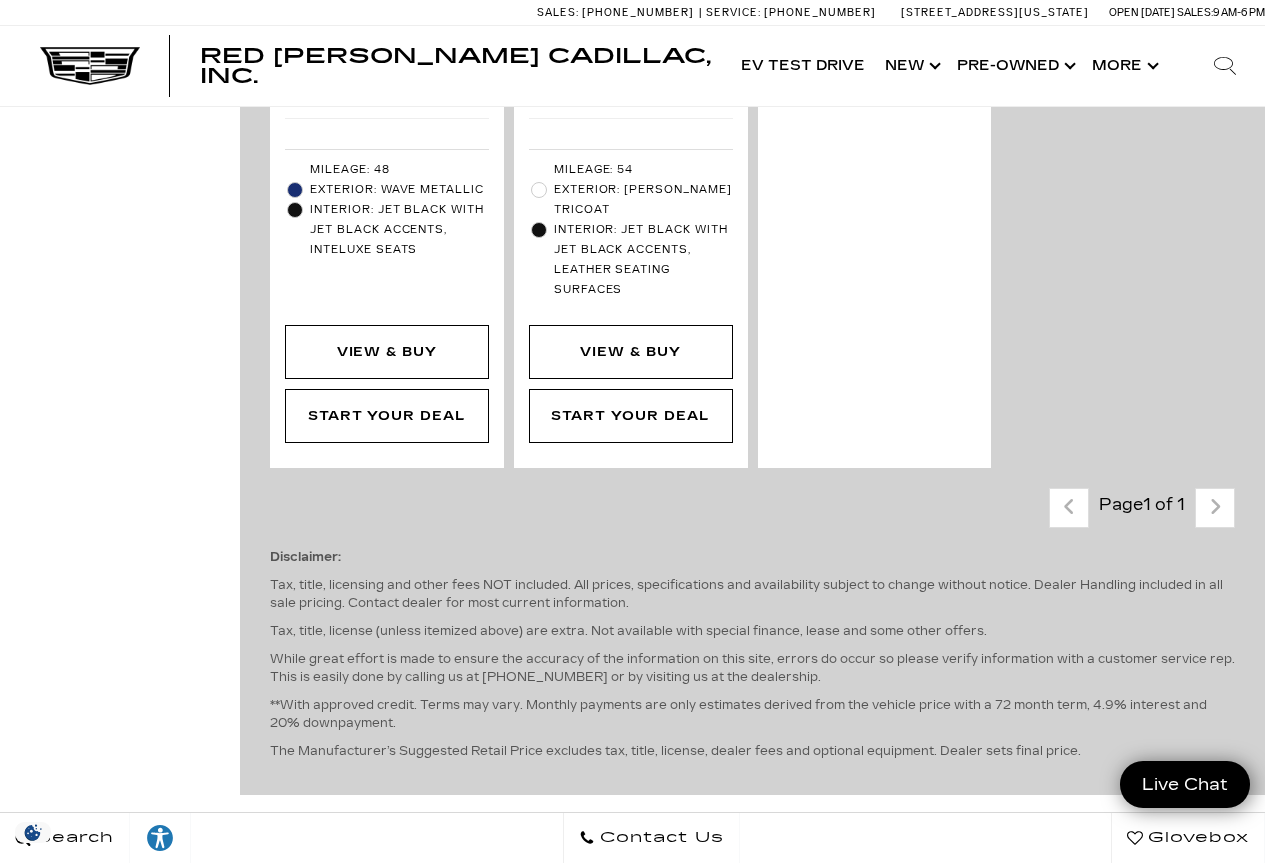 click on "Last  - Page  Page  1 of 1 Next  - Page" at bounding box center (1142, 508) 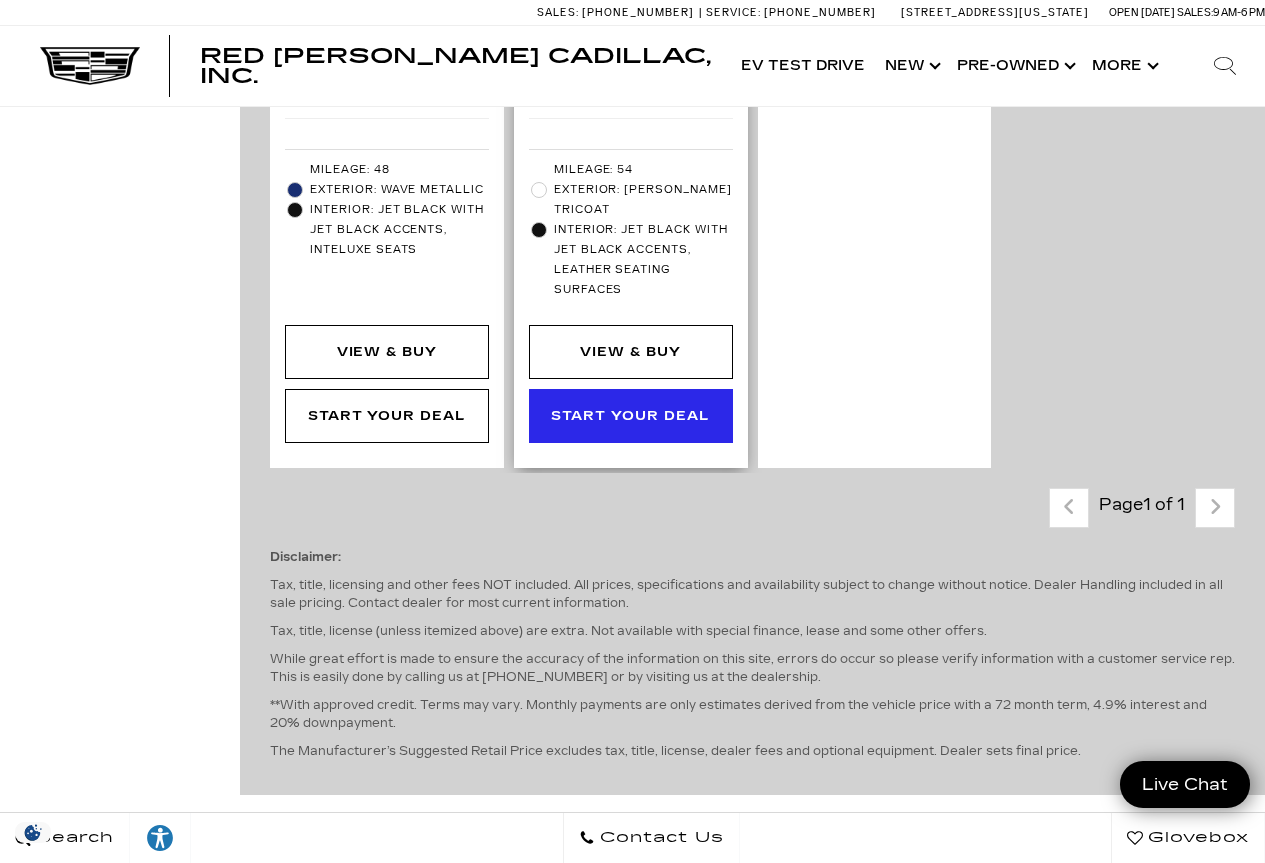 click on "Start Your Deal" at bounding box center (630, 416) 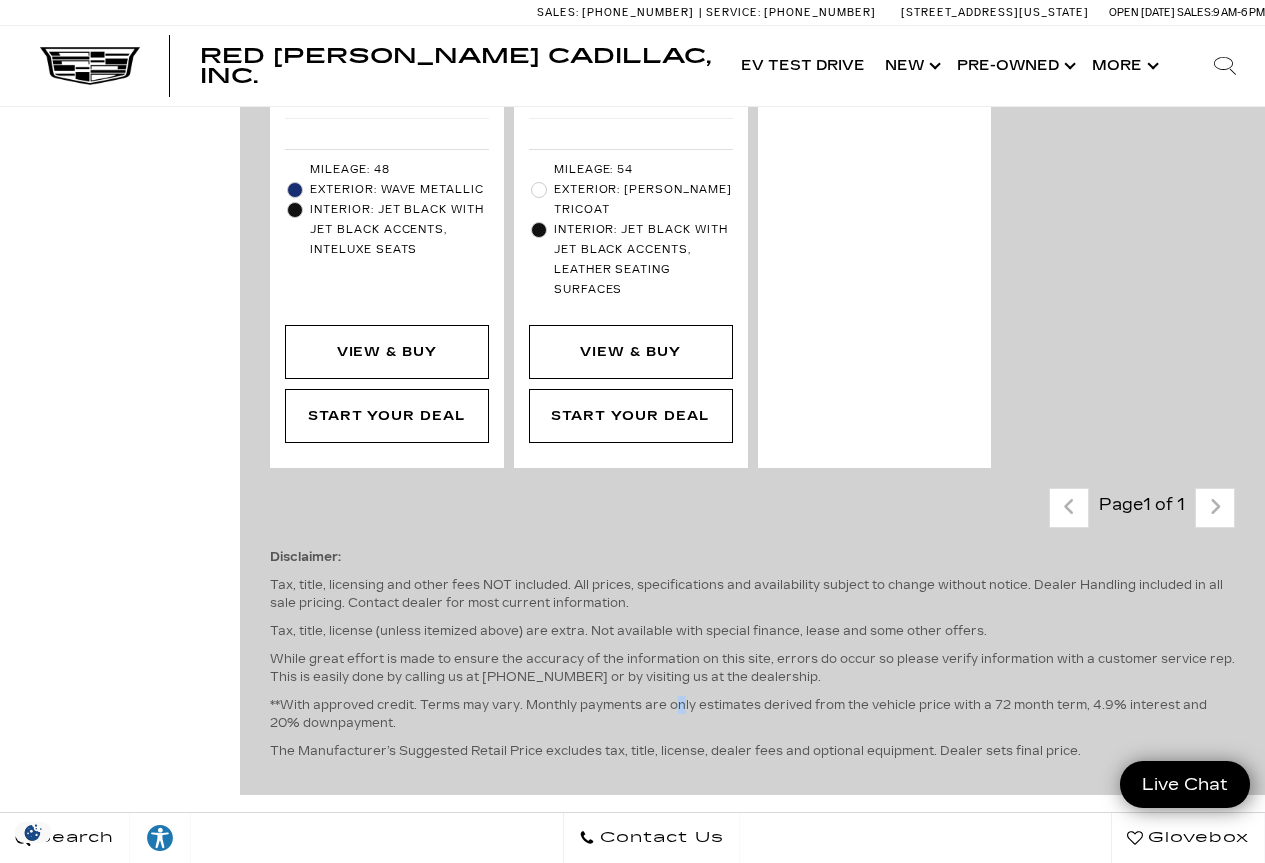 click on "**With approved credit. Terms may vary. Monthly payments are only estimates derived from the vehicle price with a 72 month term, 4.9% interest and 20% downpayment." at bounding box center (752, 714) 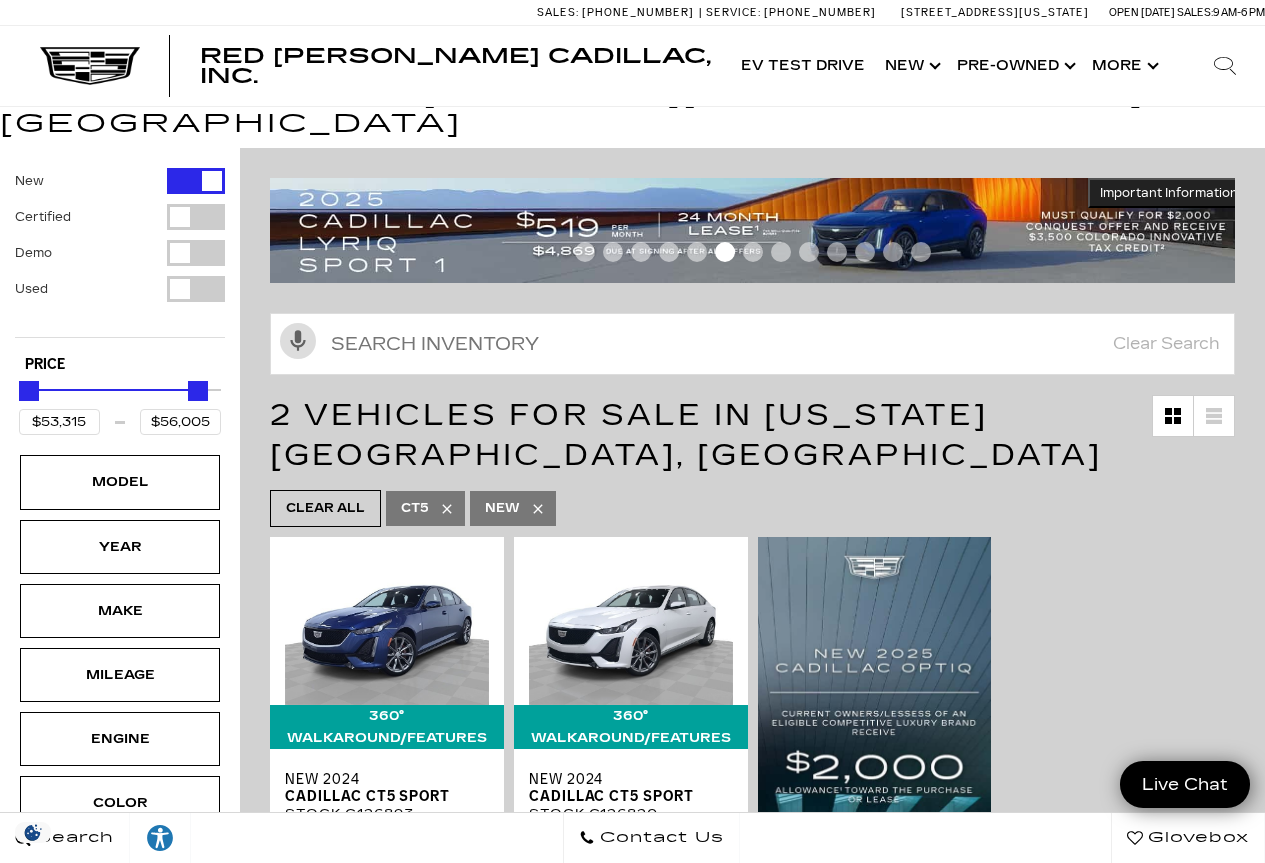 scroll, scrollTop: 0, scrollLeft: 0, axis: both 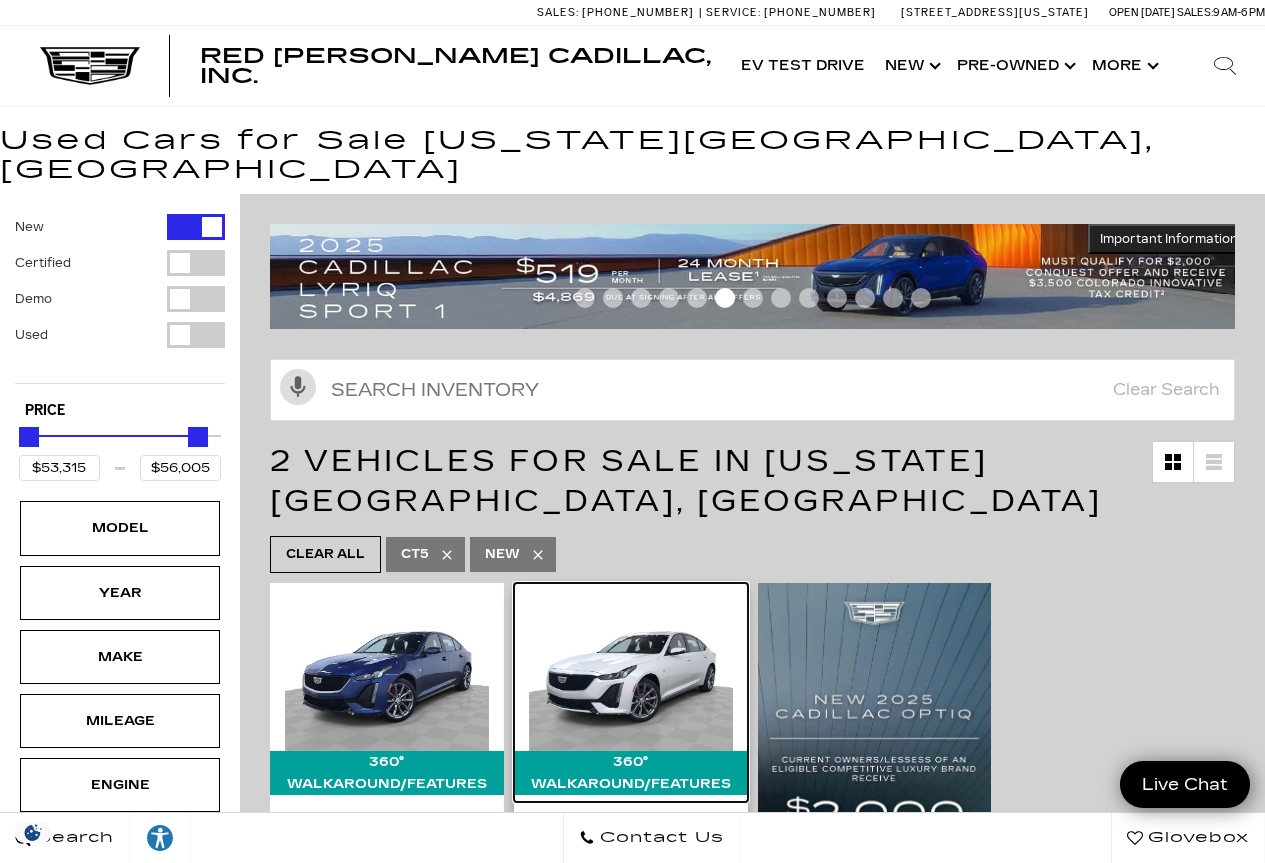 click at bounding box center [631, 674] 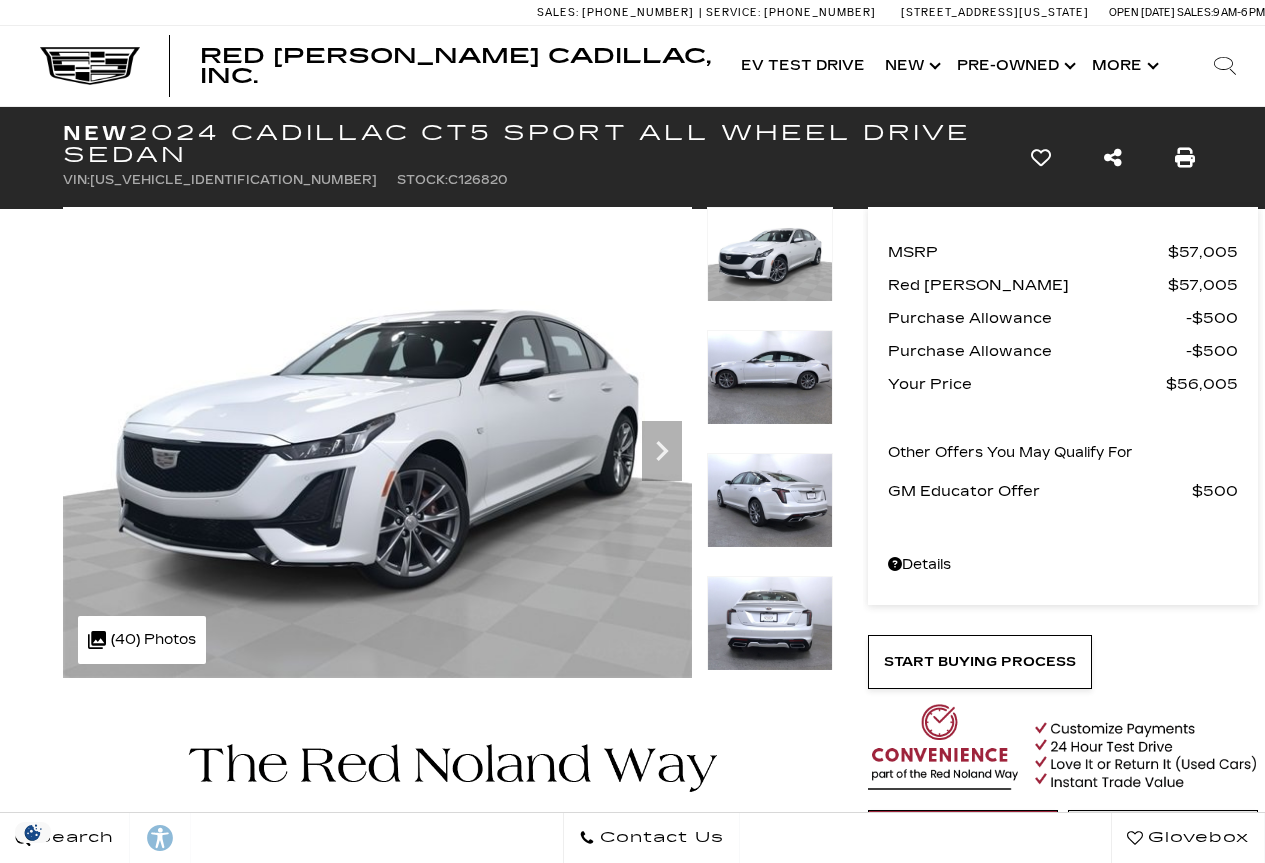 scroll, scrollTop: 0, scrollLeft: 0, axis: both 